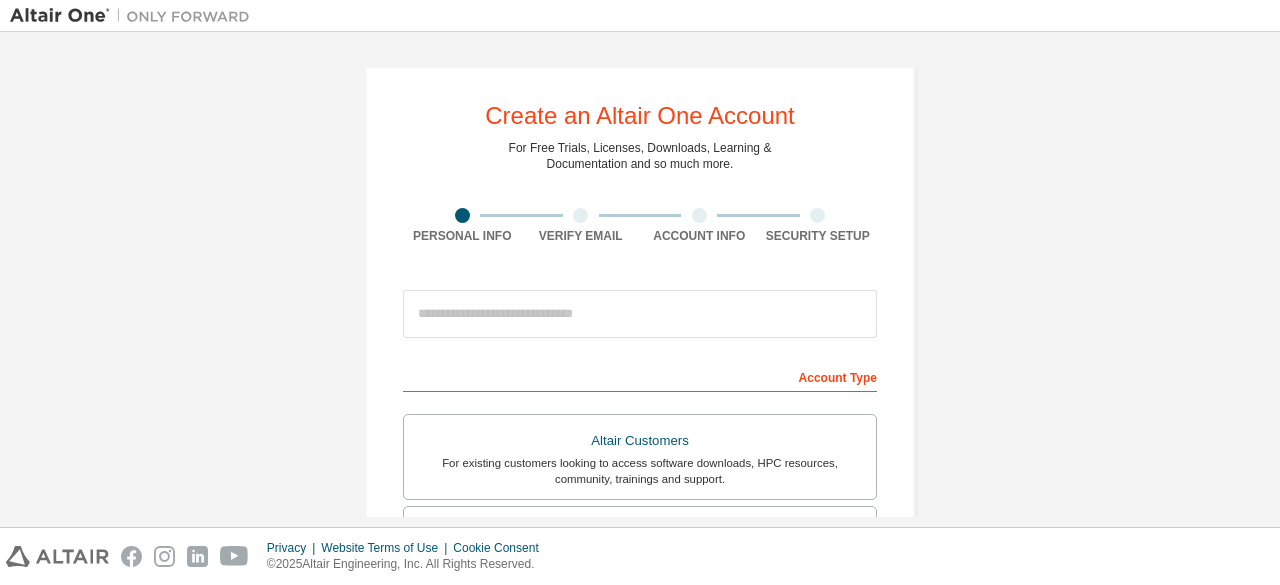 scroll, scrollTop: 0, scrollLeft: 0, axis: both 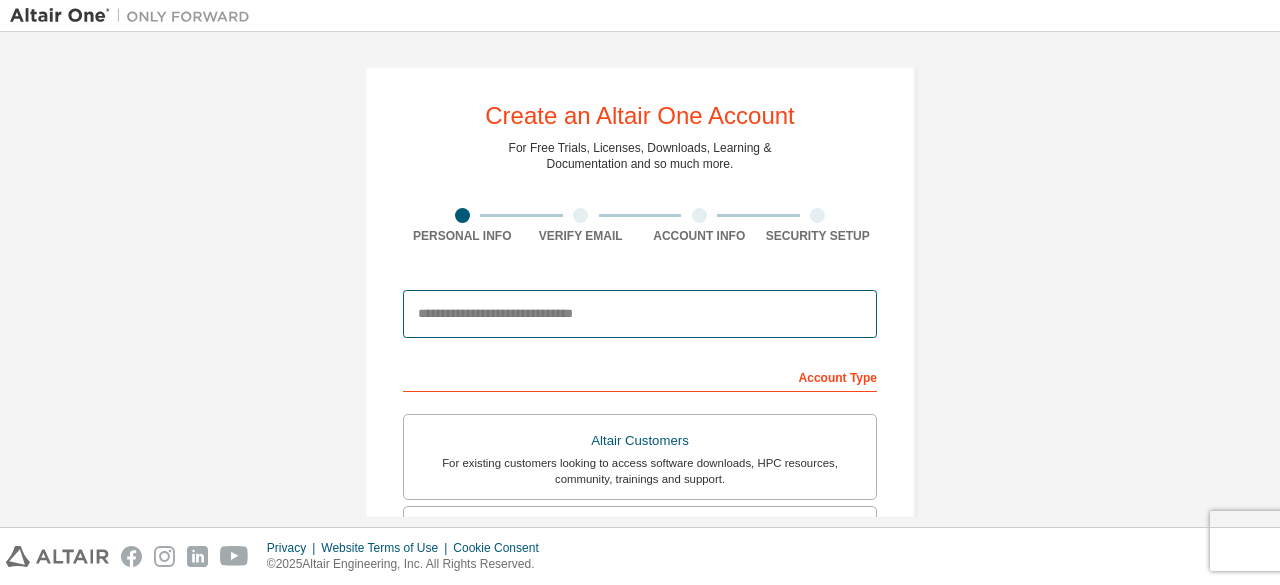 click at bounding box center [640, 314] 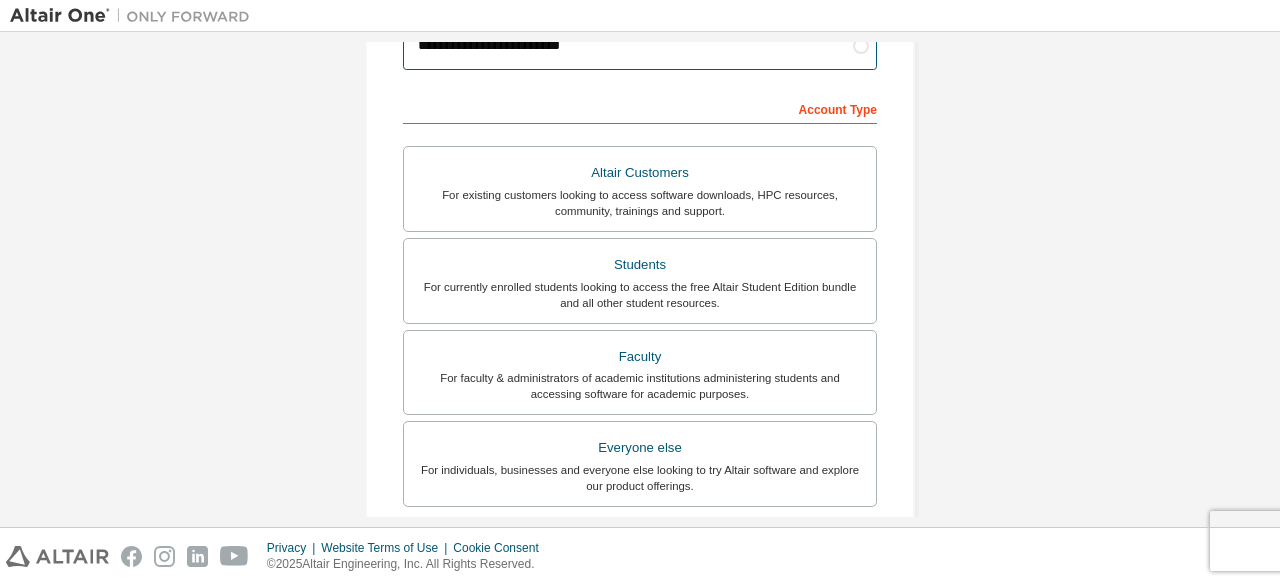 scroll, scrollTop: 267, scrollLeft: 0, axis: vertical 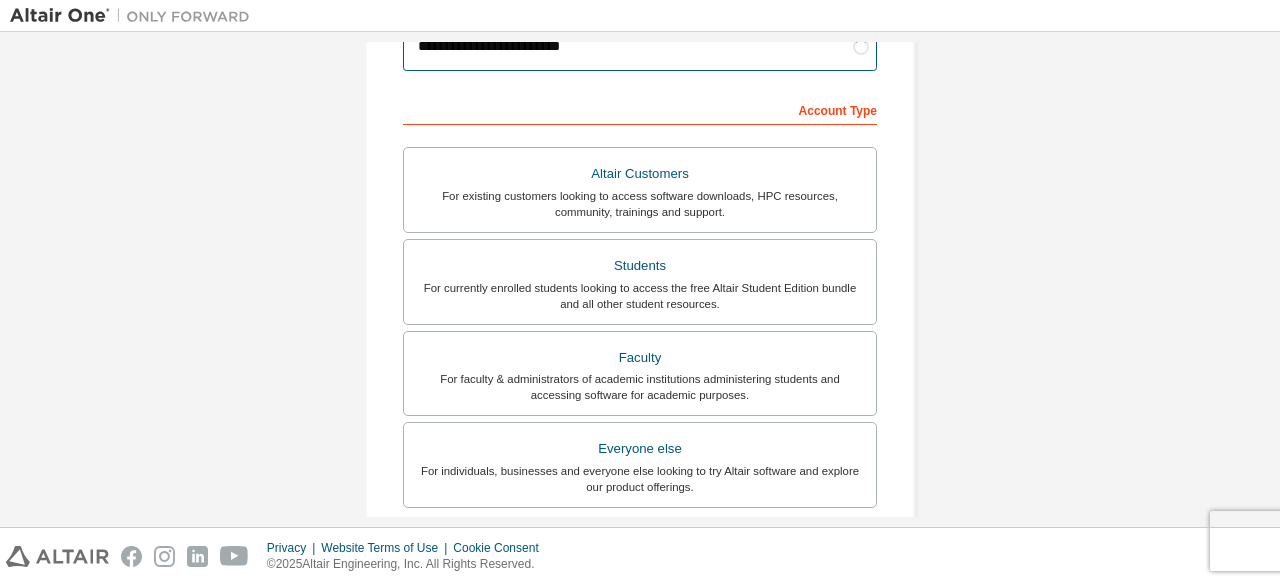 type on "**********" 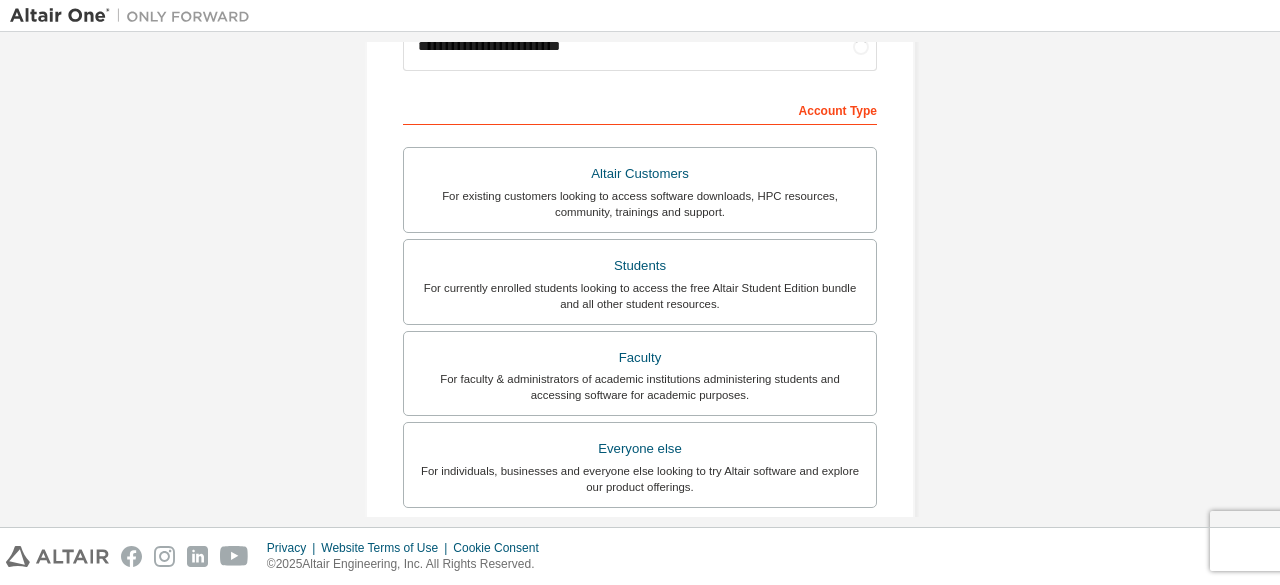 click on "Students For currently enrolled students looking to access the free Altair Student Edition bundle and all other student resources." at bounding box center [640, 282] 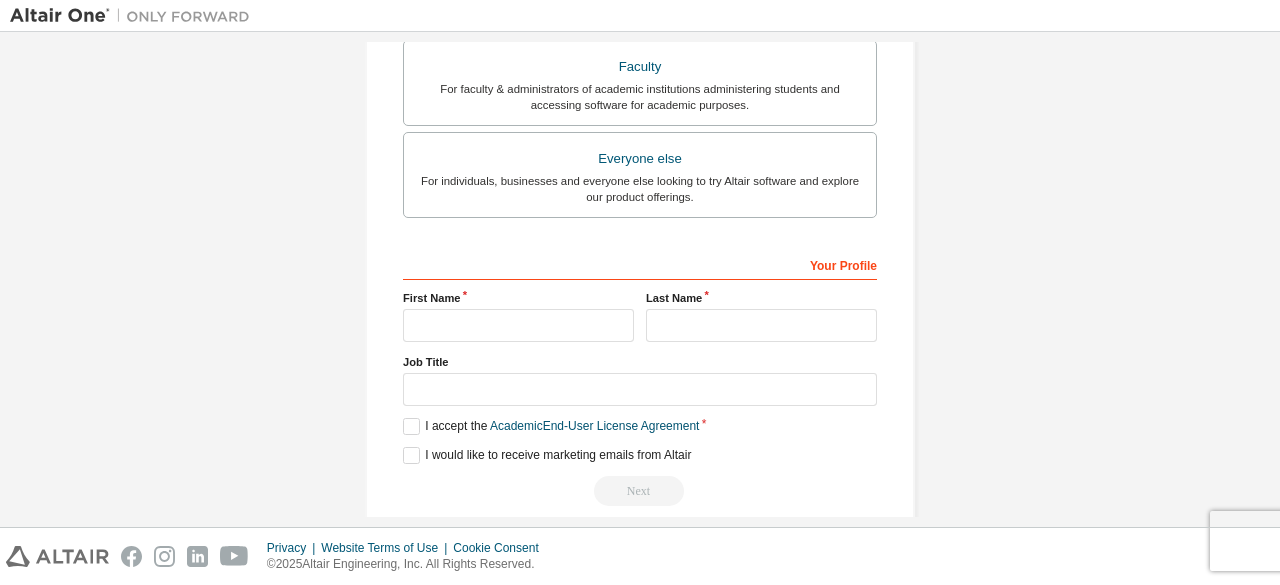 scroll, scrollTop: 630, scrollLeft: 0, axis: vertical 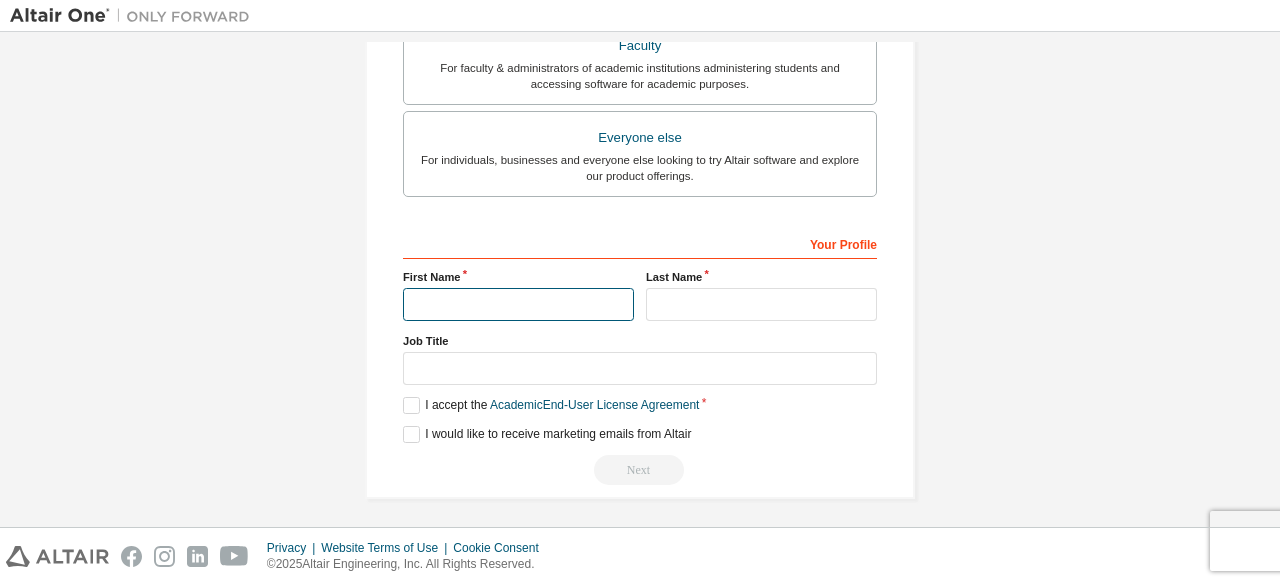 click at bounding box center [518, 304] 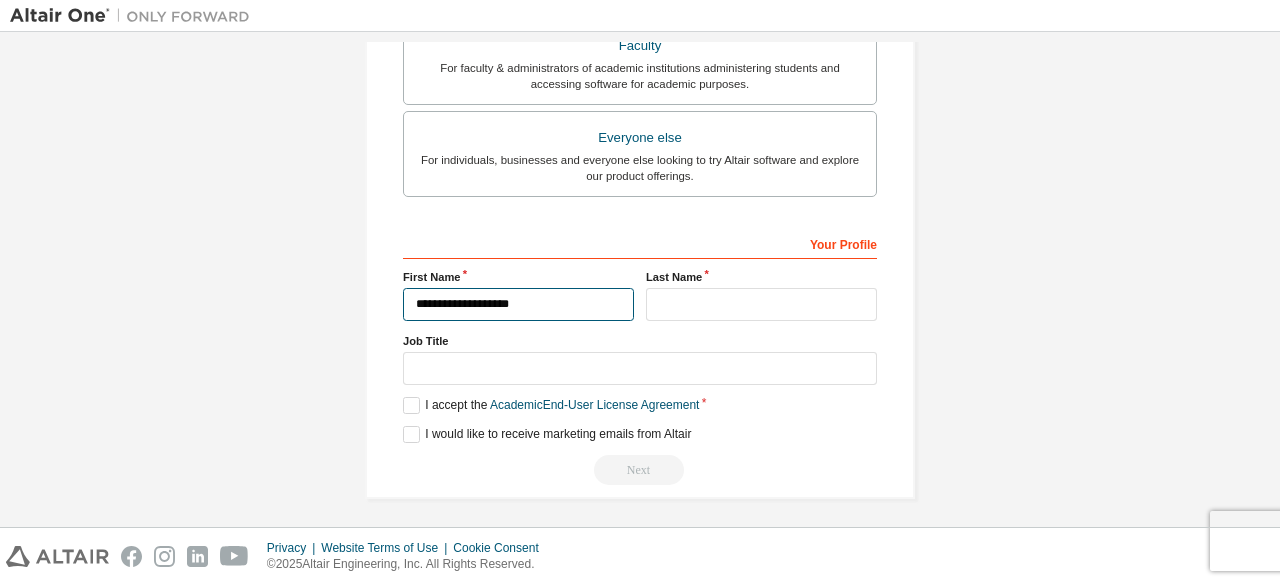 type on "**********" 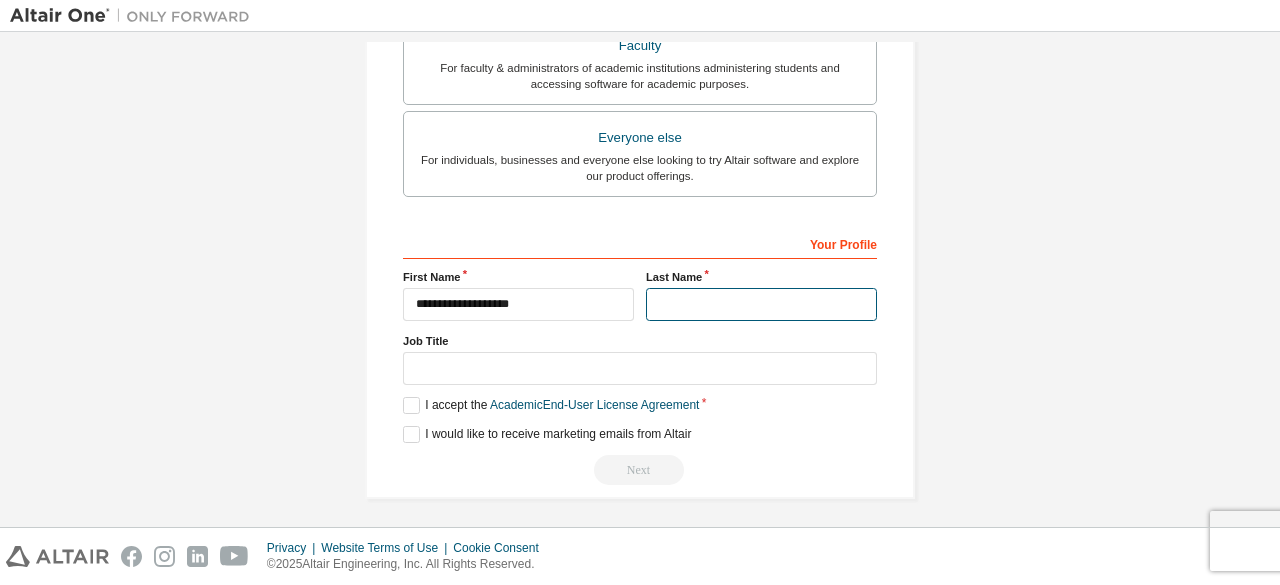 click at bounding box center [761, 304] 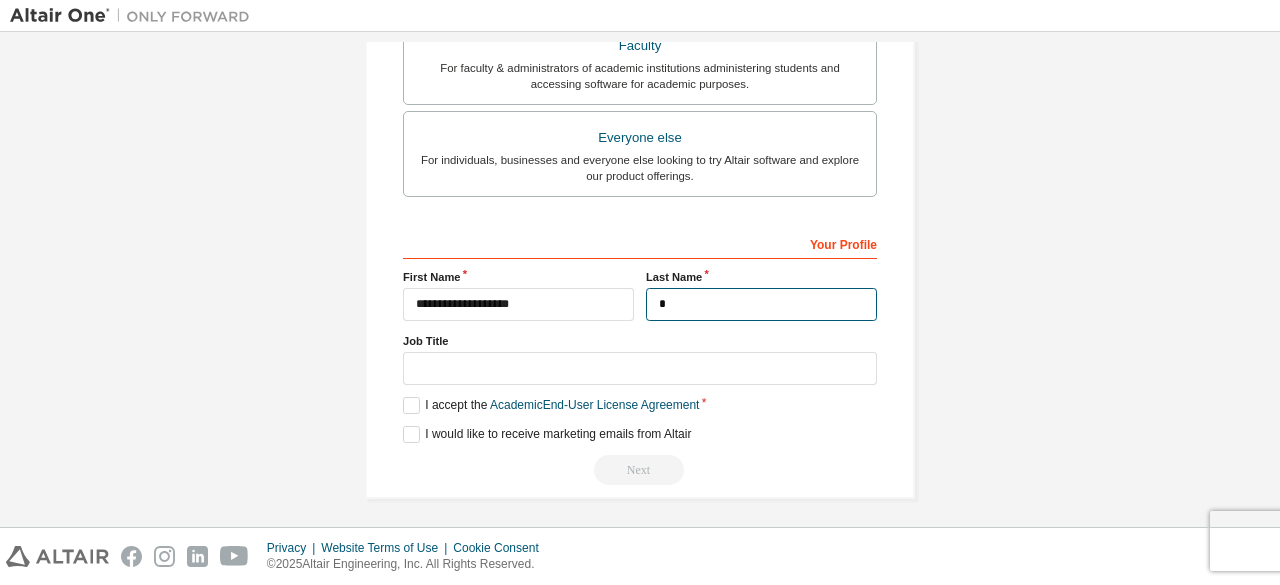 type 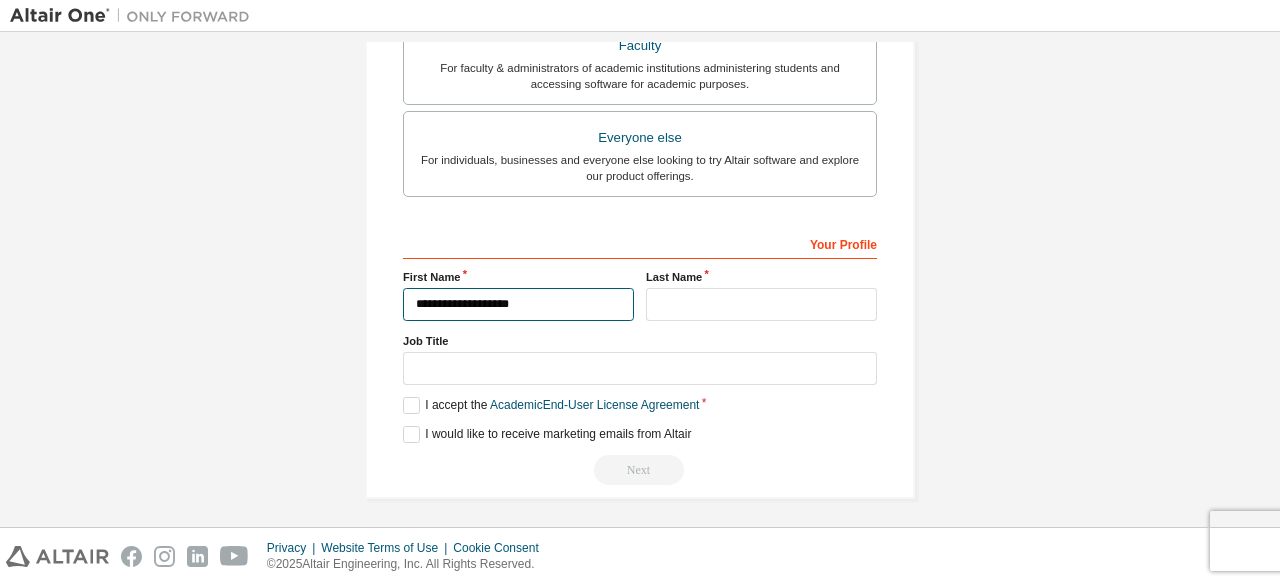 click on "**********" at bounding box center (518, 304) 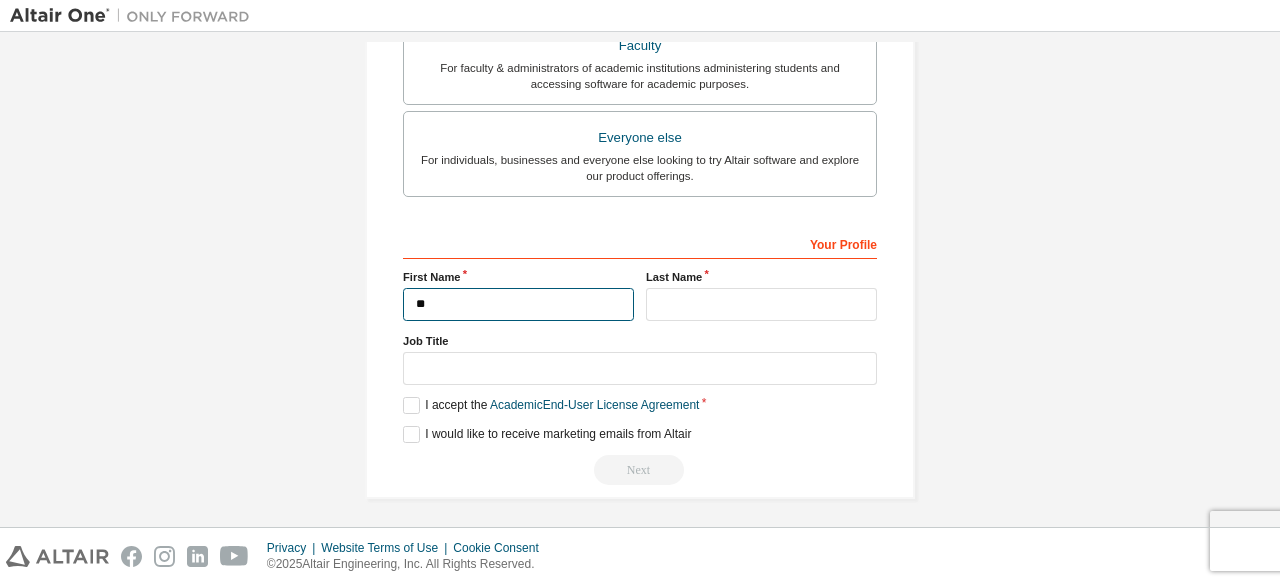 type on "*" 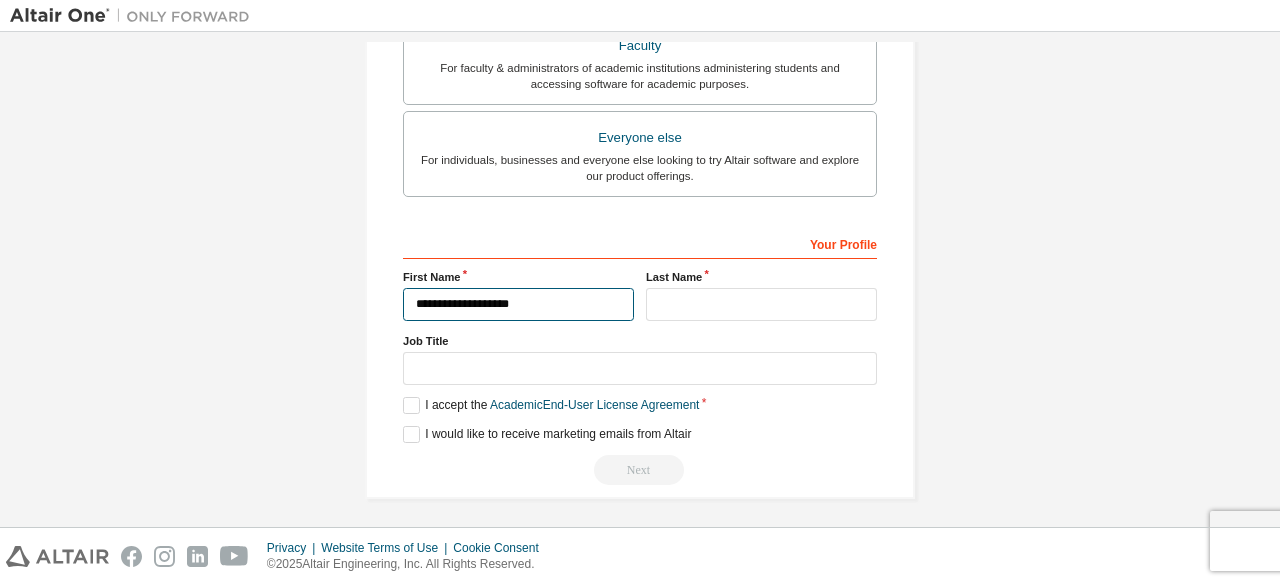 type on "**********" 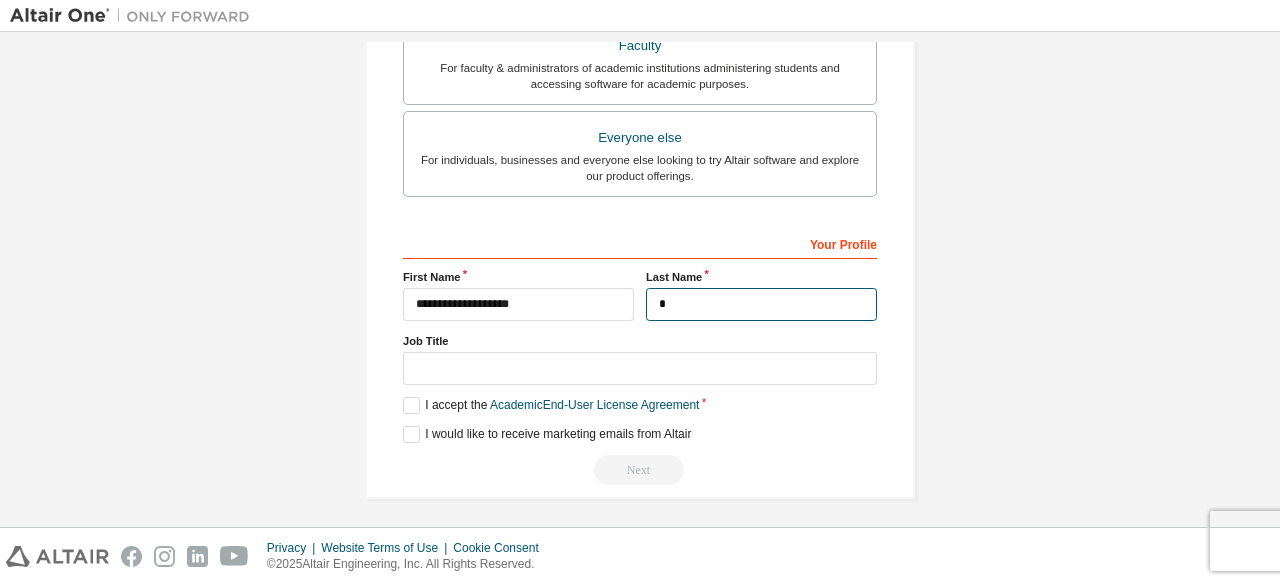 click on "*" at bounding box center [761, 304] 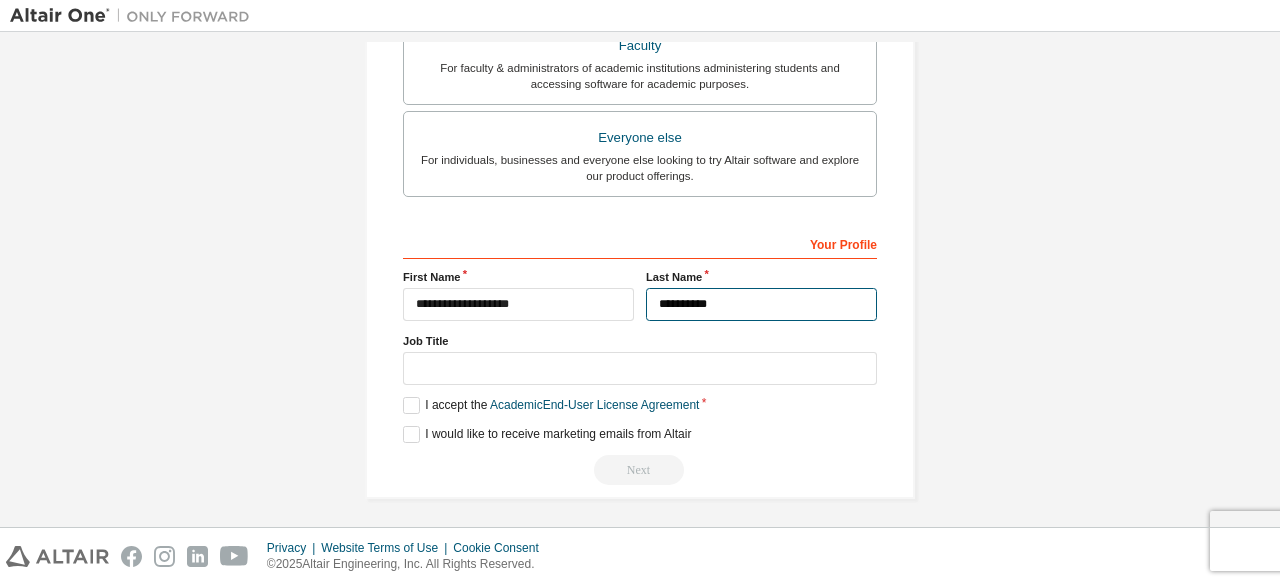 type on "**********" 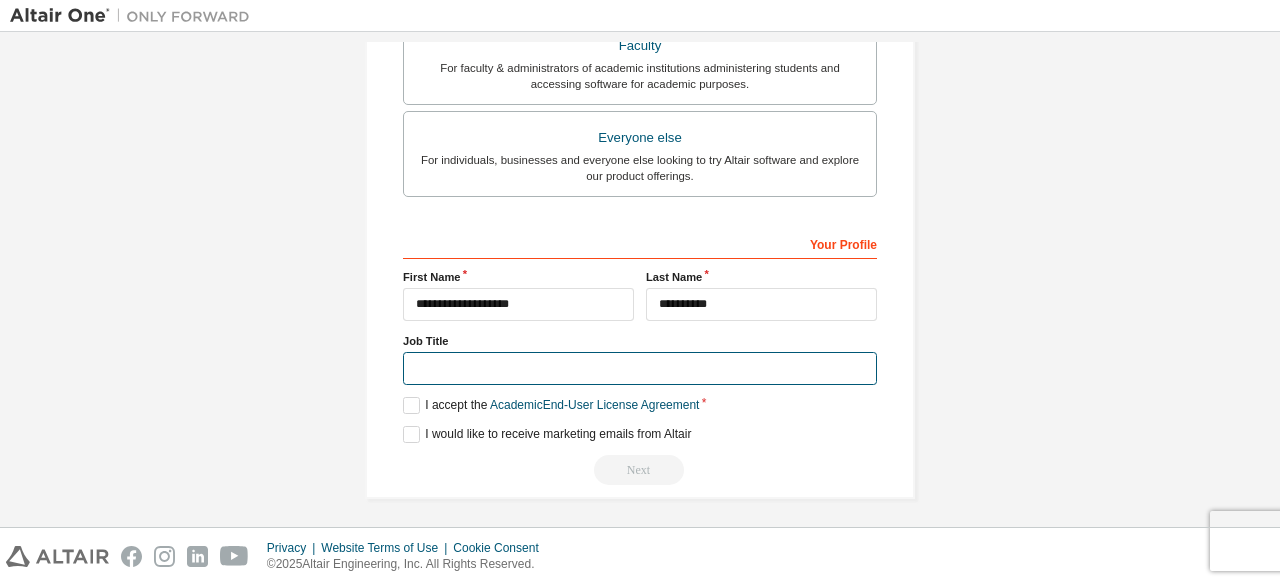 click at bounding box center (640, 368) 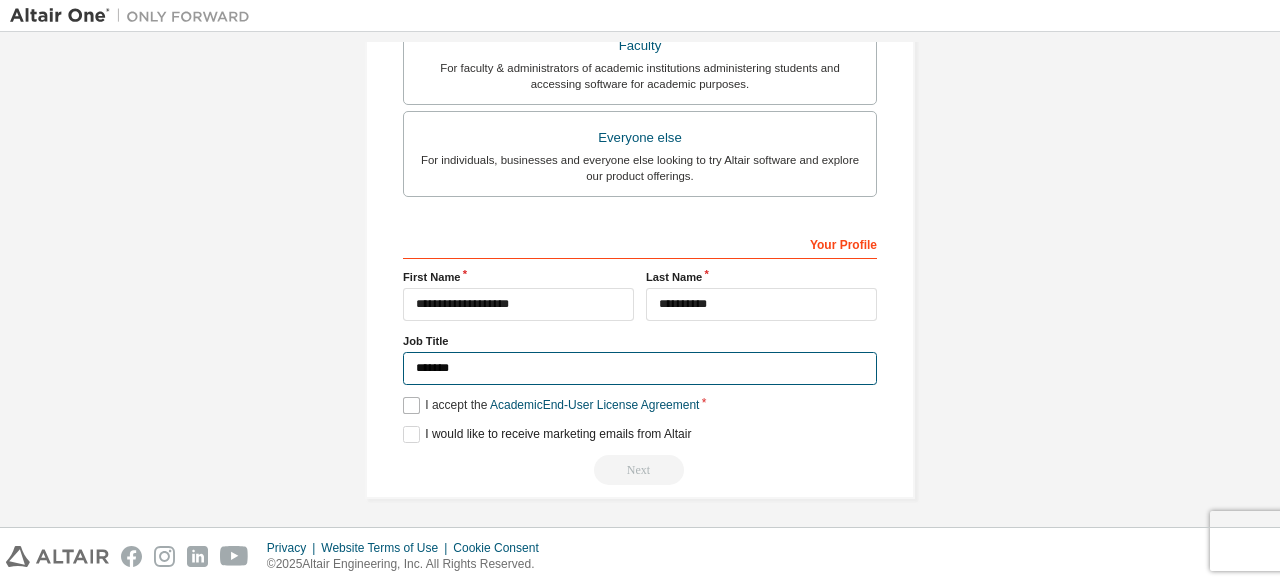 type on "*******" 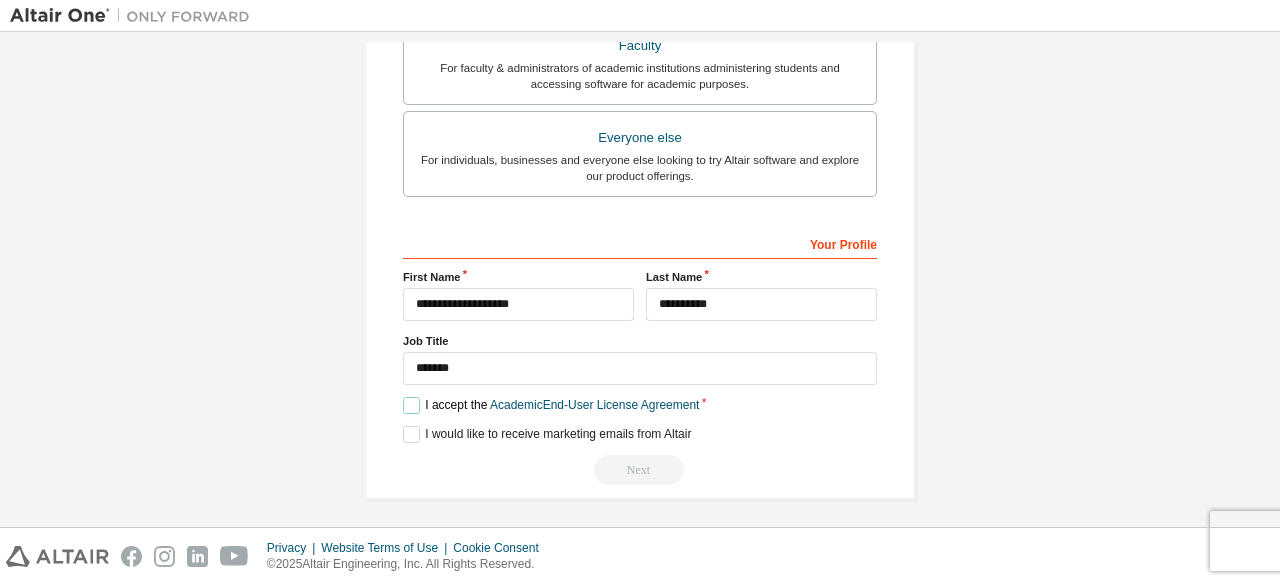 click on "I accept the   Academic   End-User License Agreement" at bounding box center (551, 405) 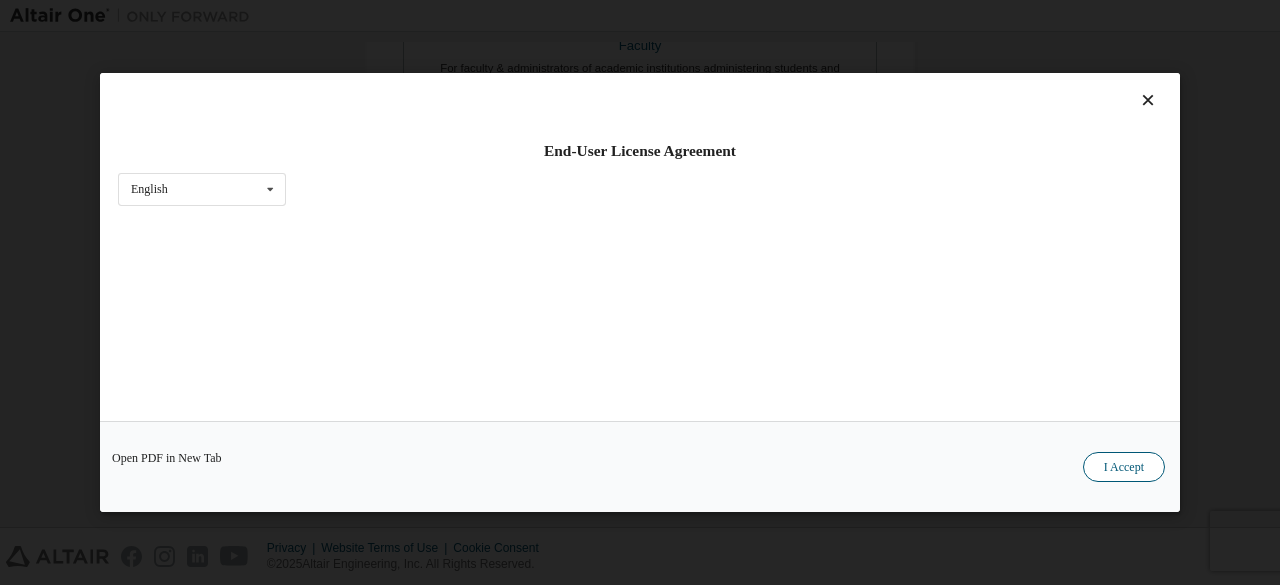 click on "I Accept" at bounding box center [1124, 467] 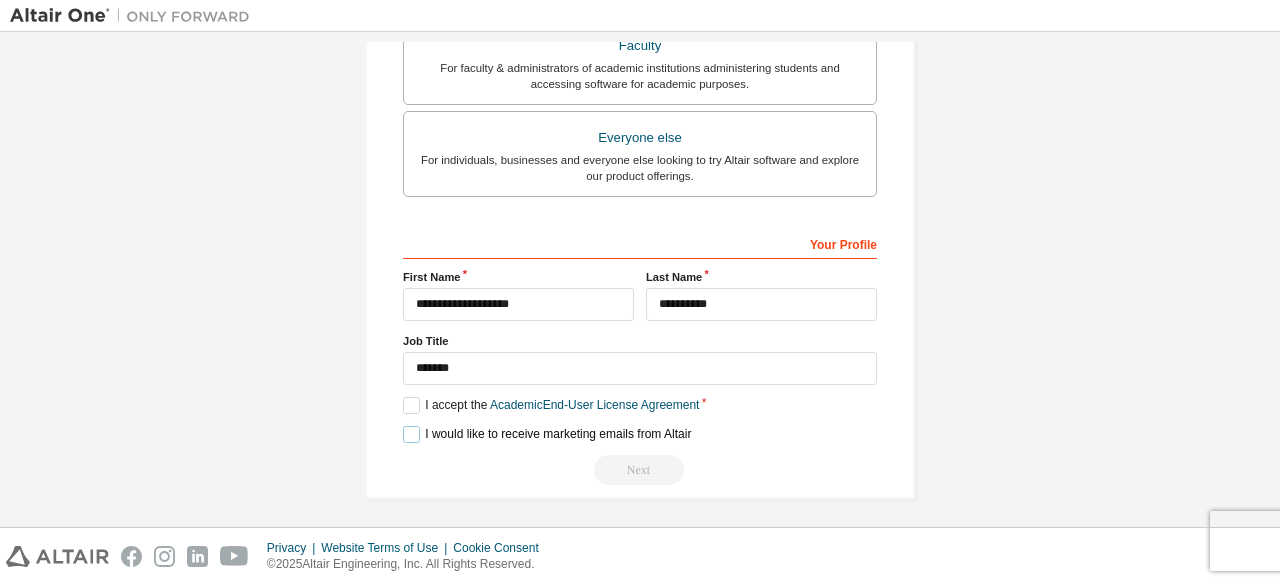 click on "I would like to receive marketing emails from Altair" at bounding box center [547, 434] 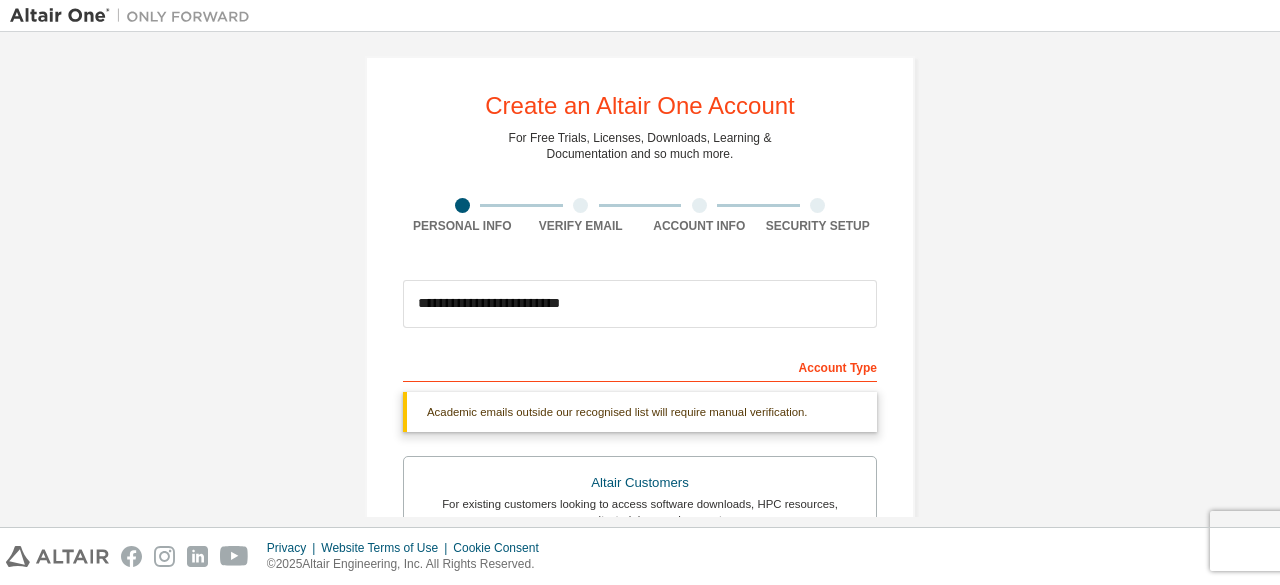 scroll, scrollTop: 0, scrollLeft: 0, axis: both 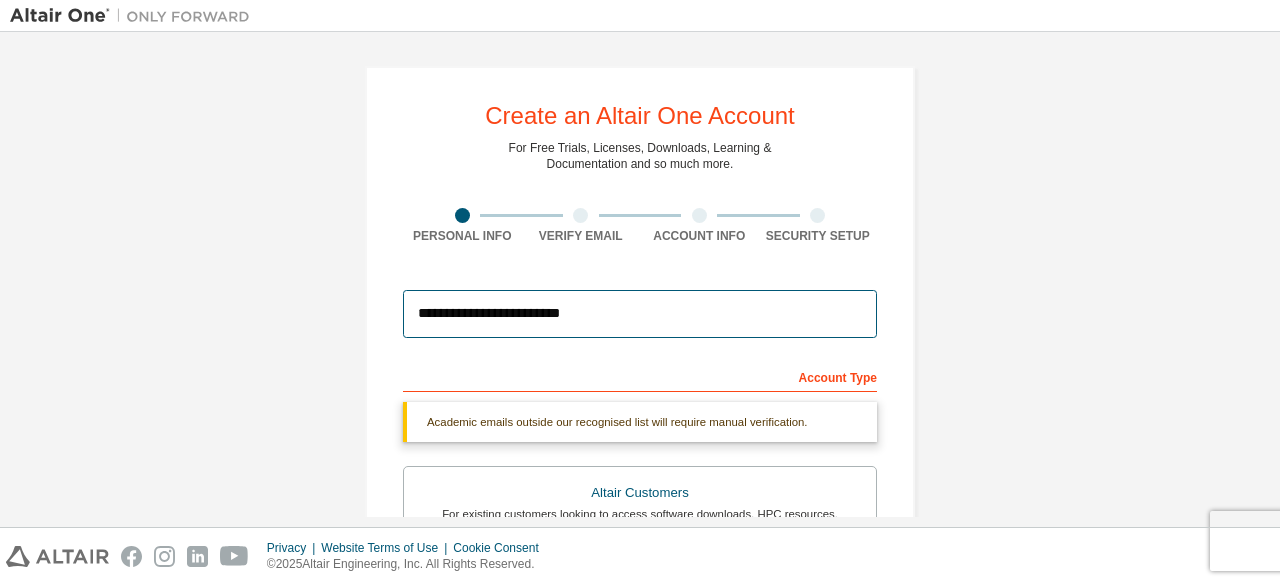 click on "**********" at bounding box center (640, 314) 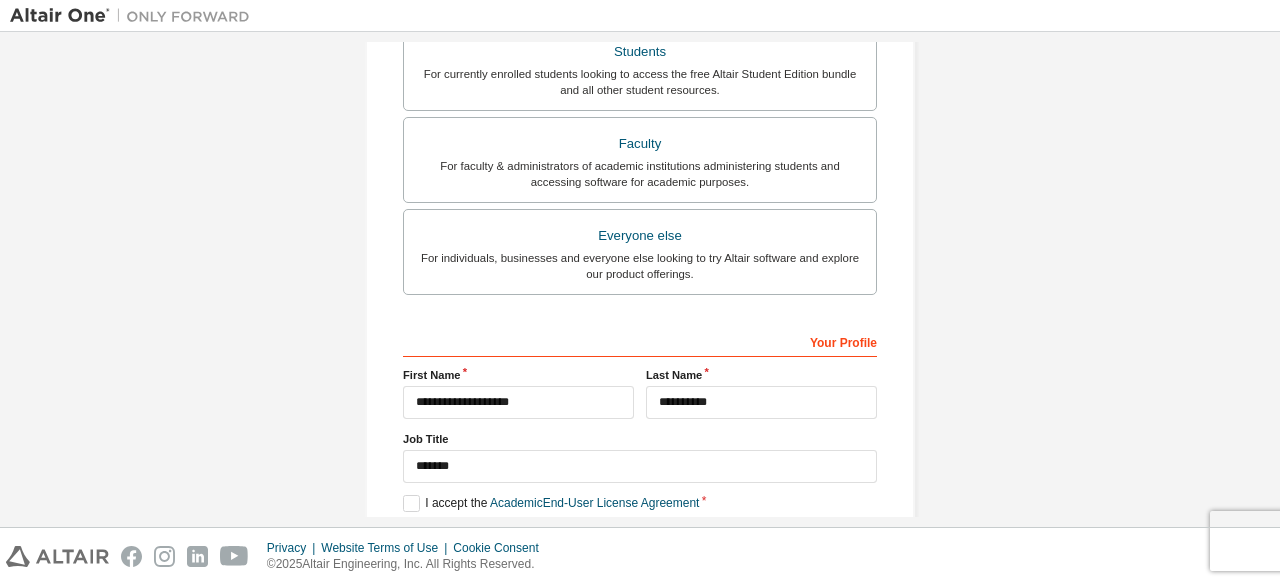 scroll, scrollTop: 630, scrollLeft: 0, axis: vertical 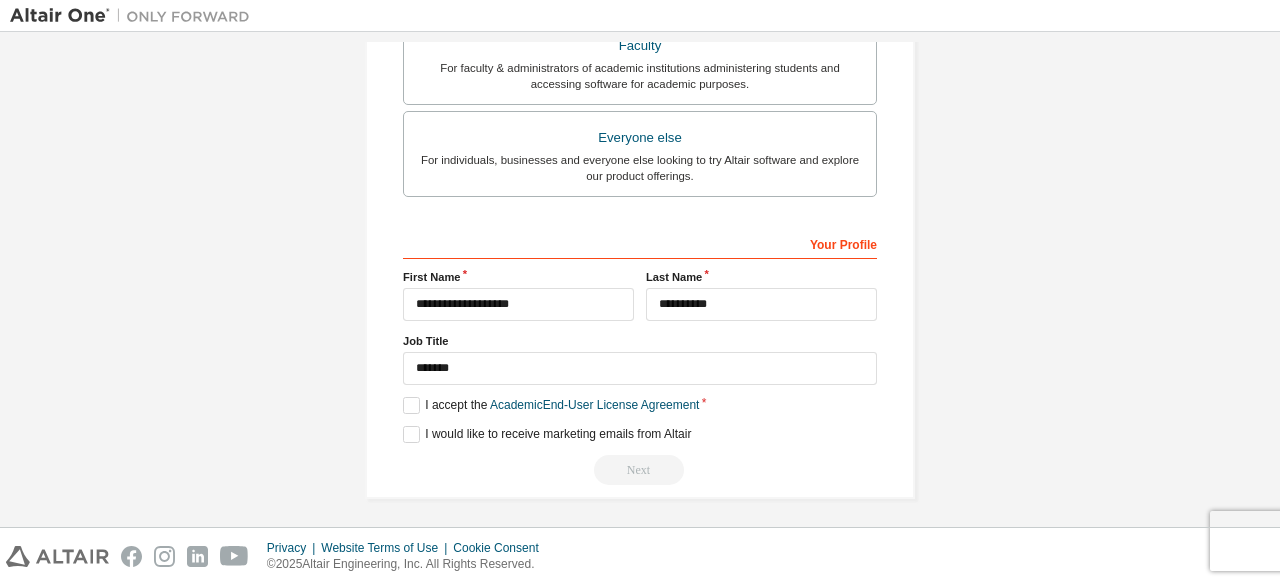 click on "Next" at bounding box center (640, 470) 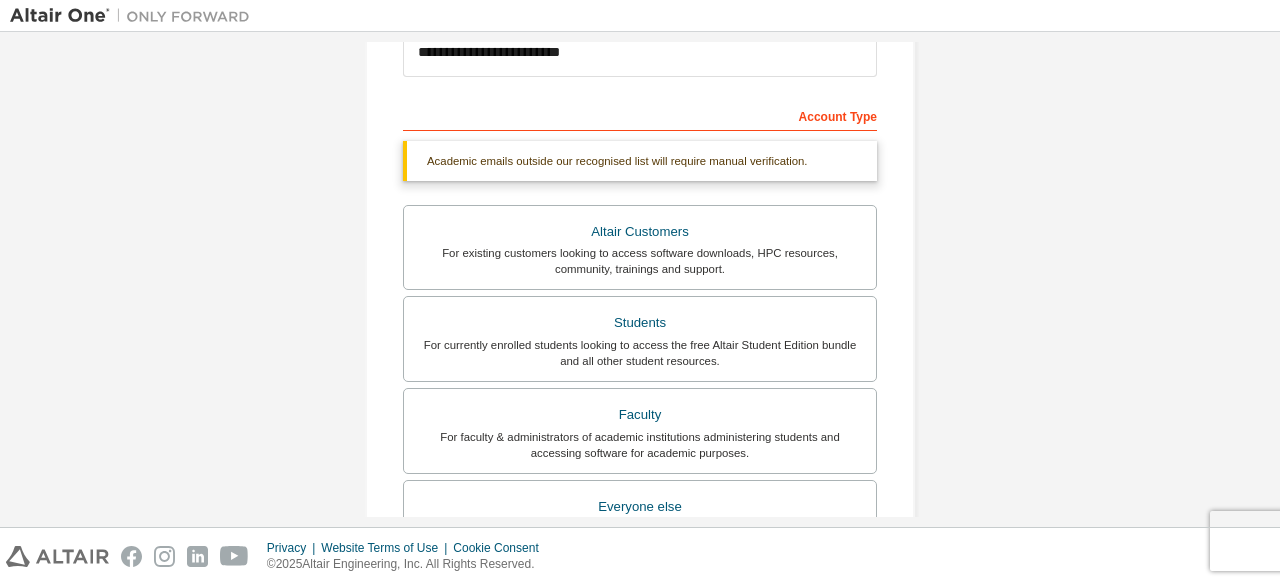 scroll, scrollTop: 266, scrollLeft: 0, axis: vertical 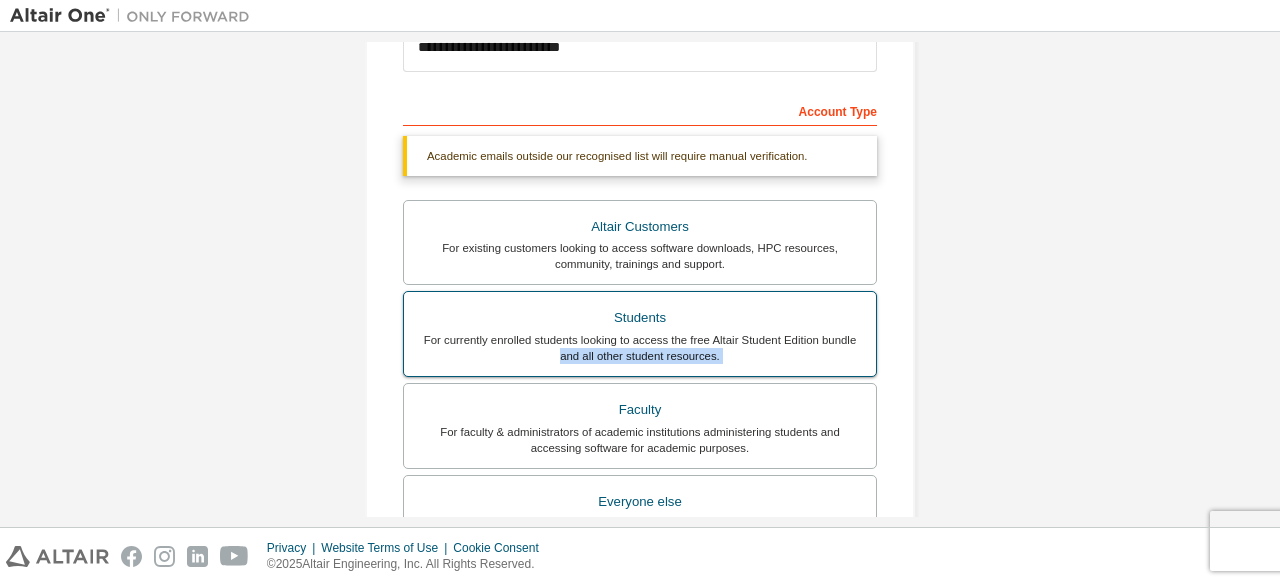 drag, startPoint x: 496, startPoint y: 391, endPoint x: 494, endPoint y: 367, distance: 24.083189 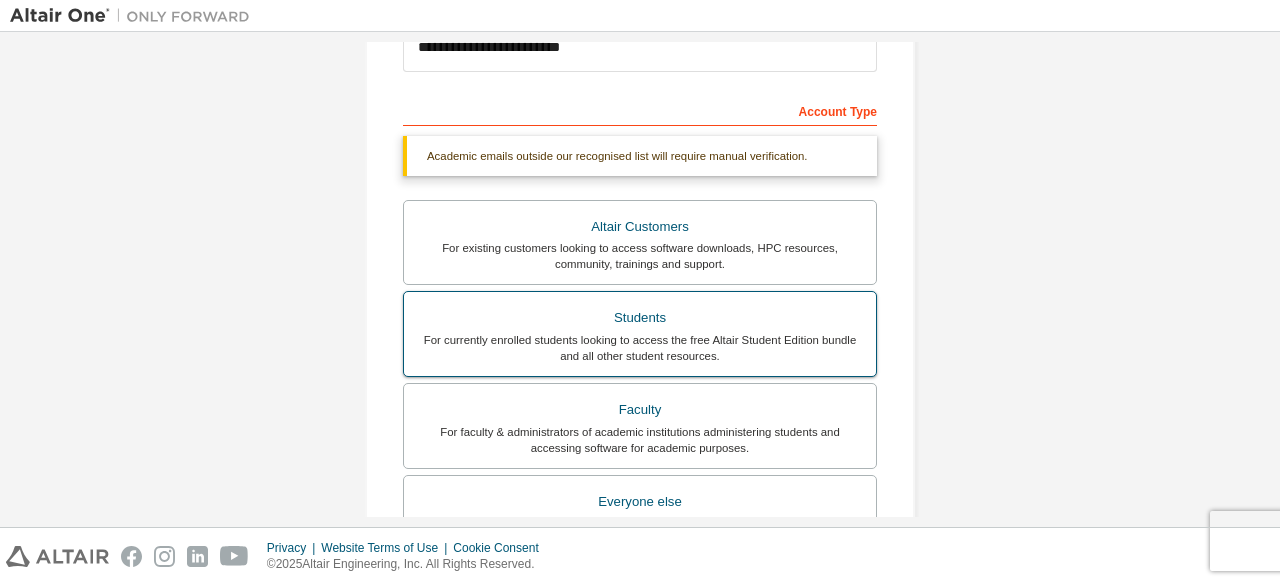 click on "Students For currently enrolled students looking to access the free Altair Student Edition bundle and all other student resources." at bounding box center [640, 334] 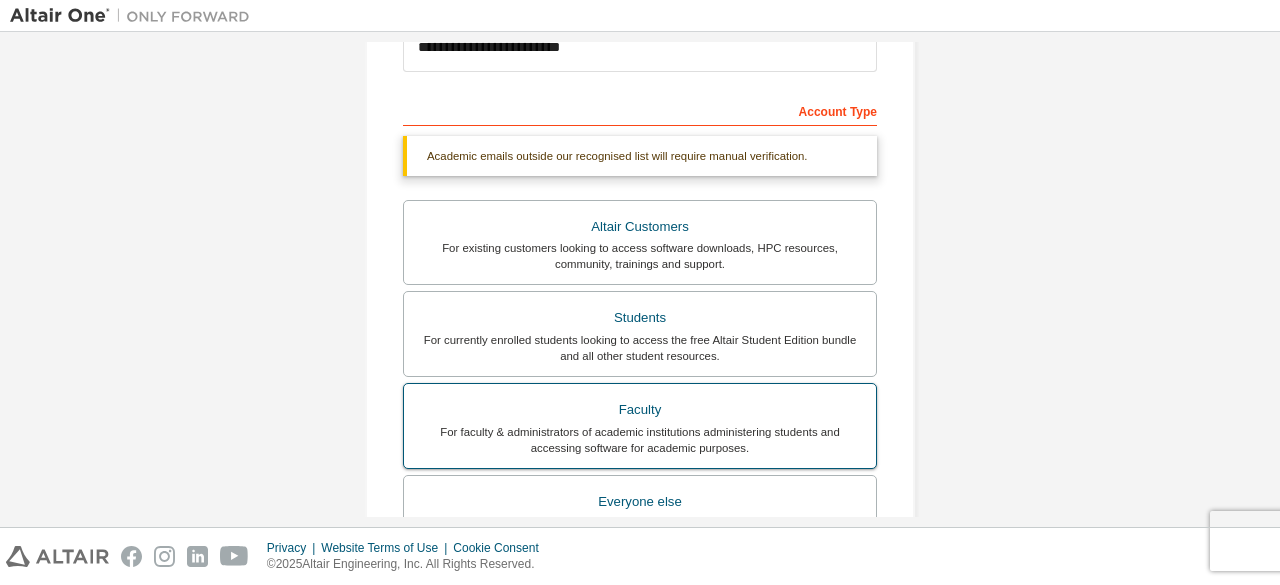 click on "Faculty" at bounding box center (640, 410) 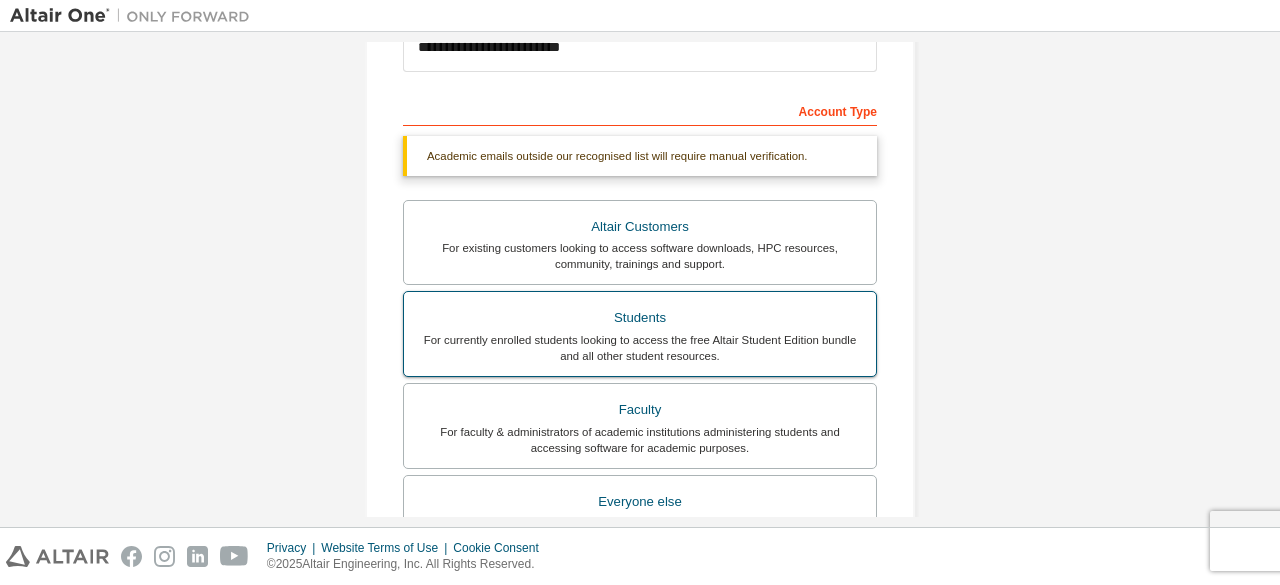 click on "Students" at bounding box center [640, 318] 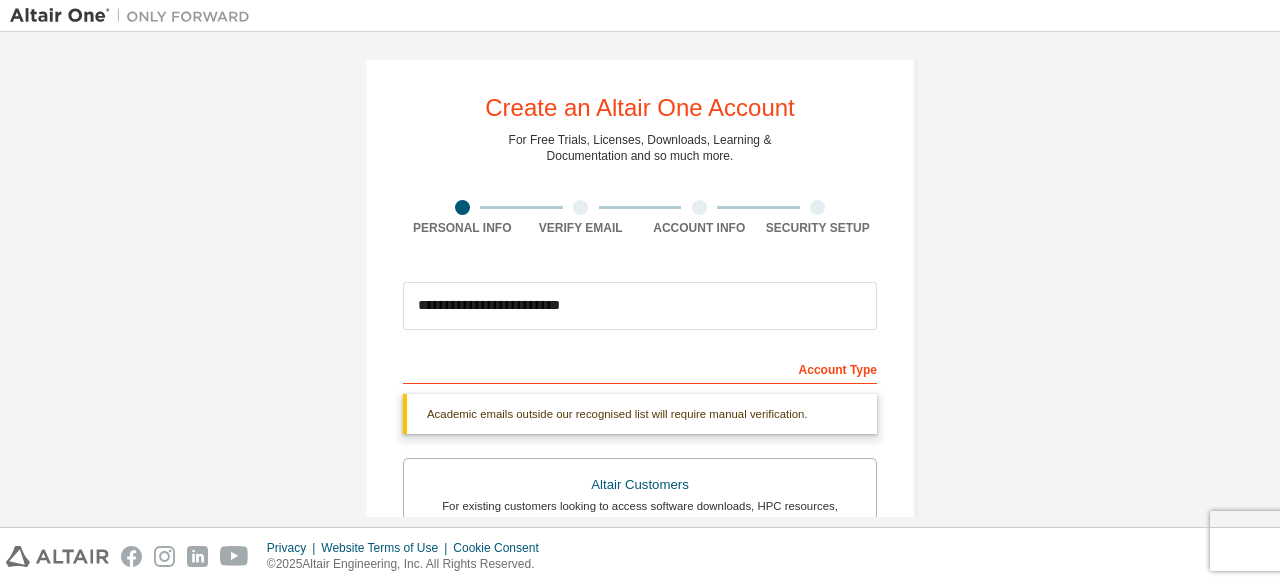 scroll, scrollTop: 0, scrollLeft: 0, axis: both 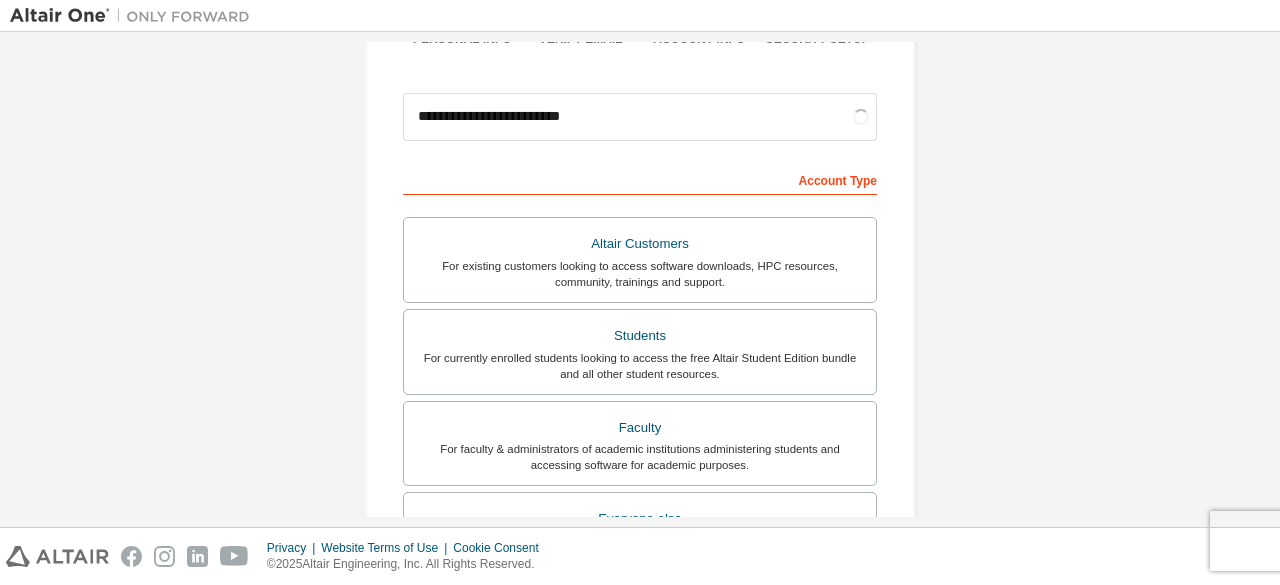 type on "**********" 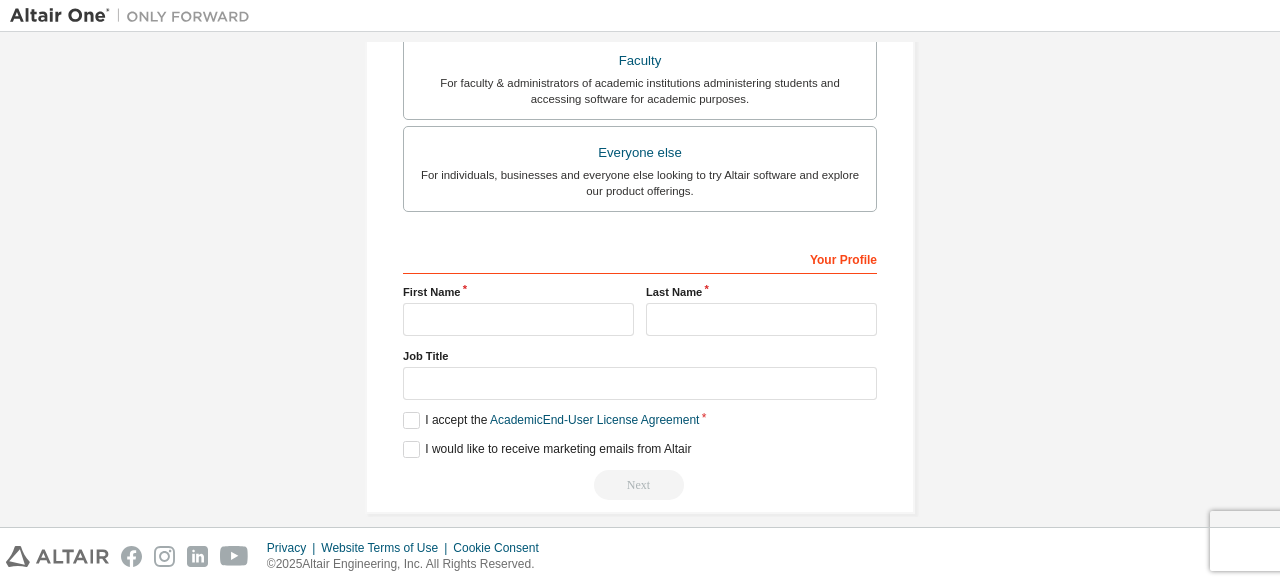 scroll, scrollTop: 620, scrollLeft: 0, axis: vertical 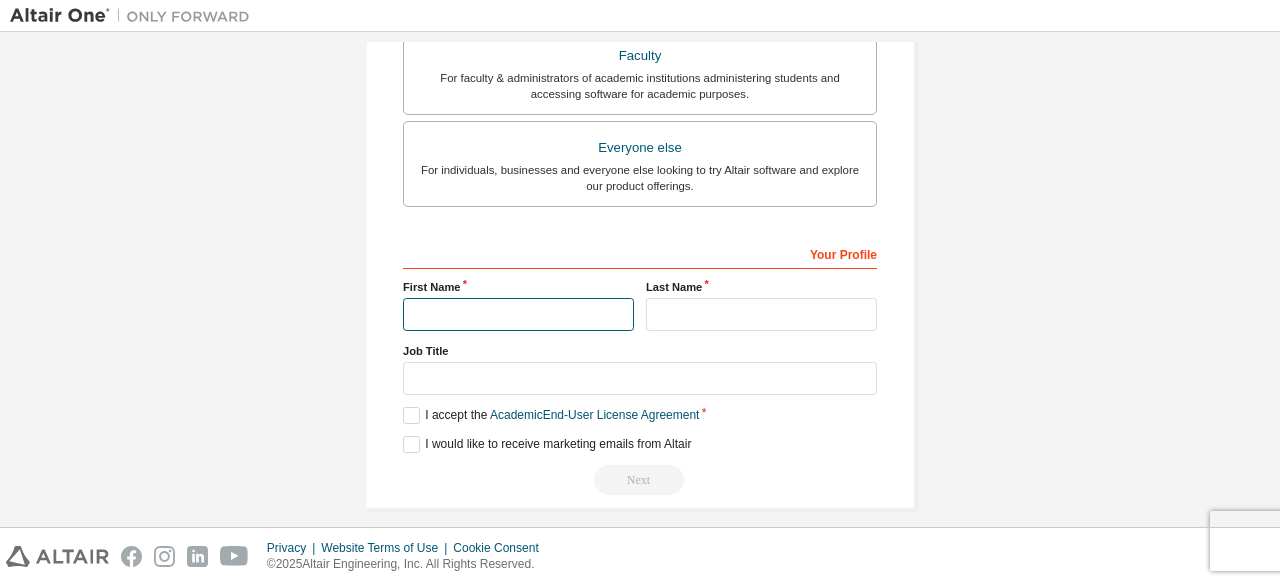 click at bounding box center (518, 314) 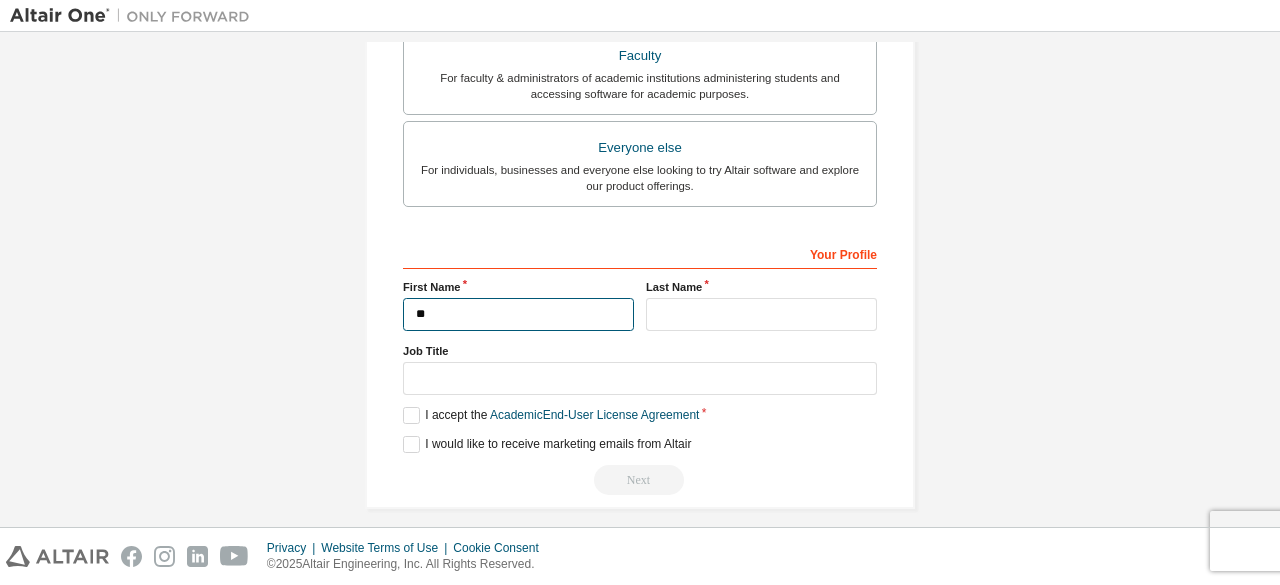 type on "*" 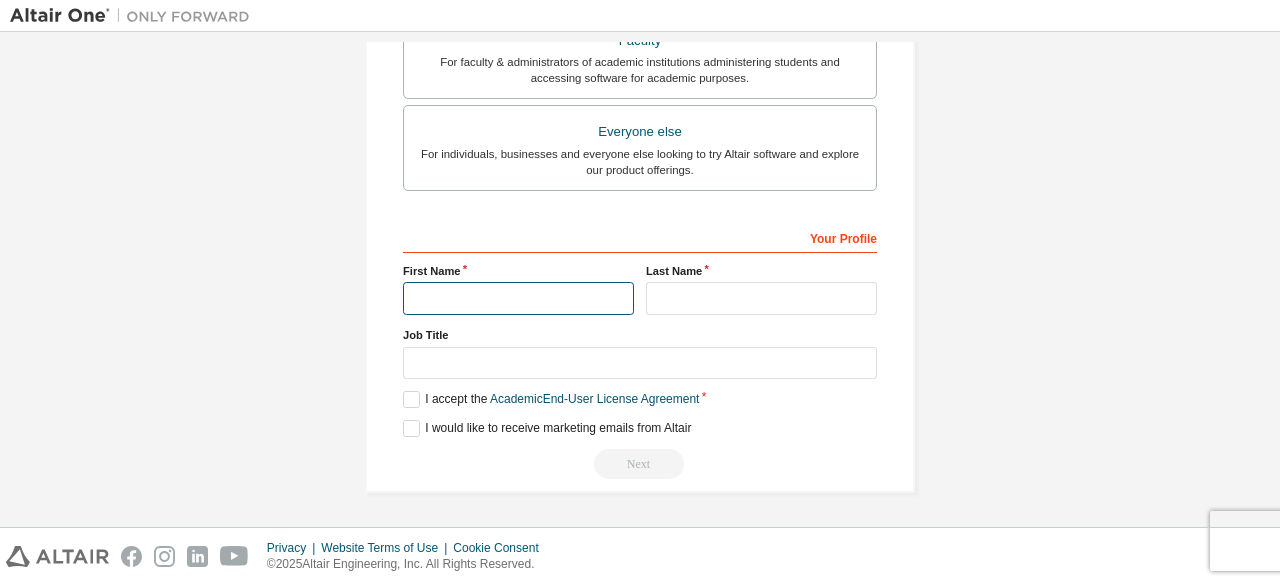 scroll, scrollTop: 568, scrollLeft: 0, axis: vertical 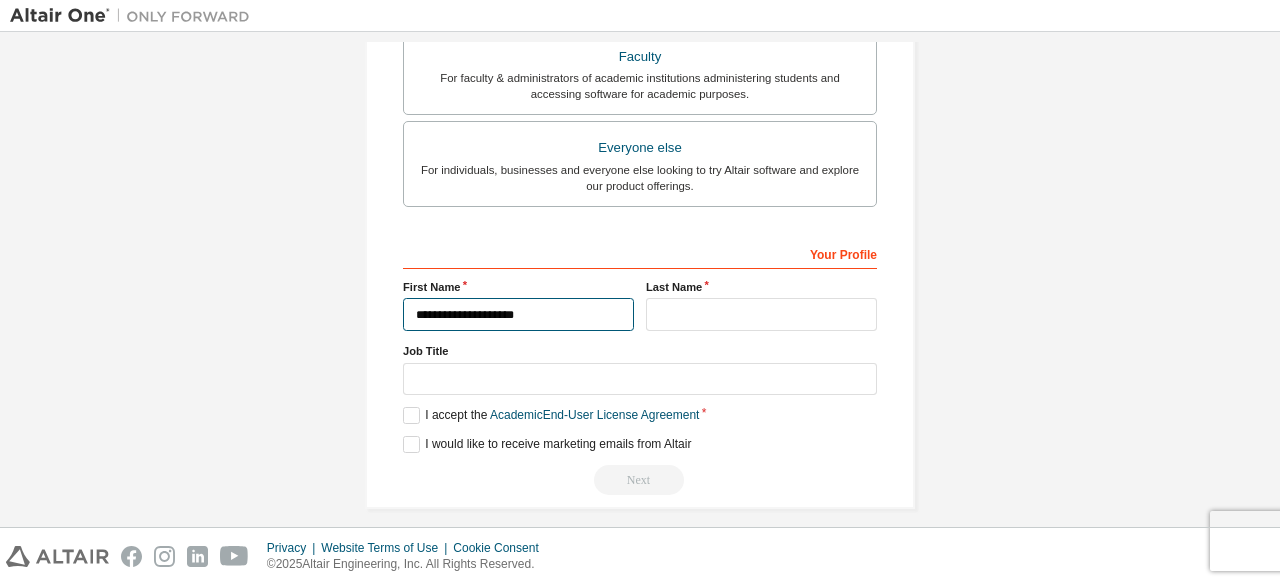 type on "**********" 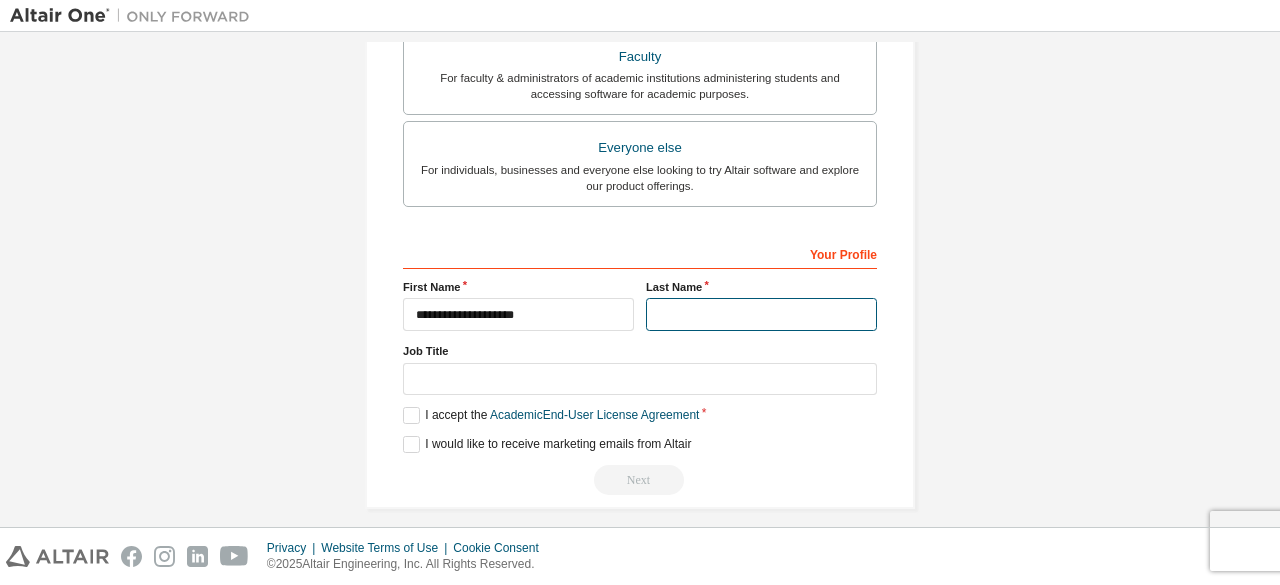 click at bounding box center (761, 314) 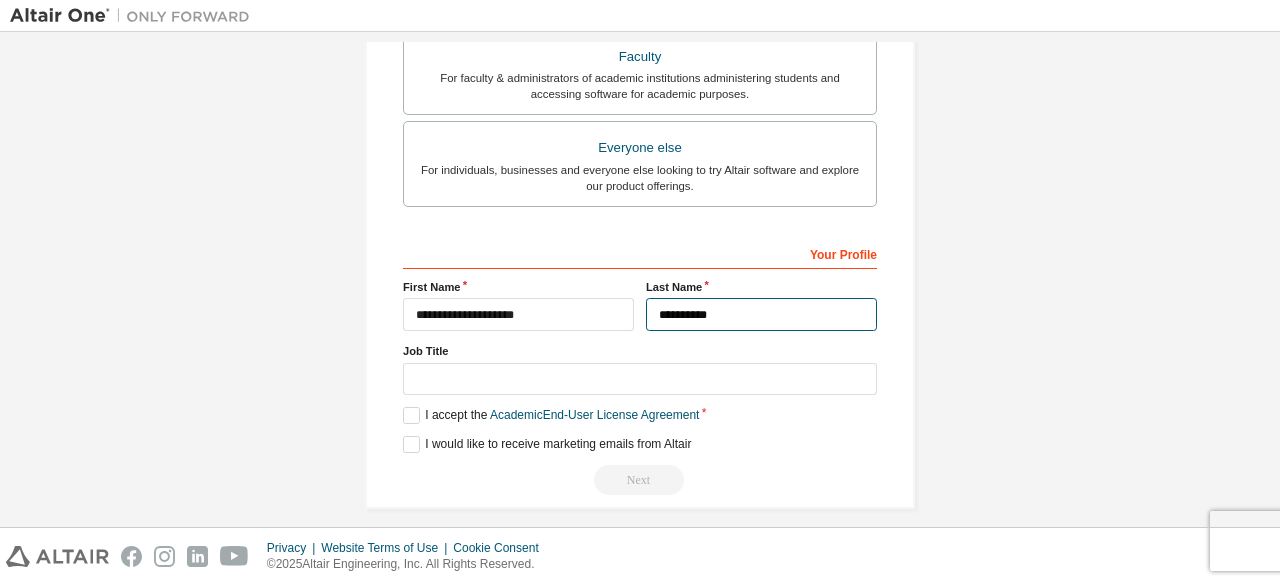 type on "**********" 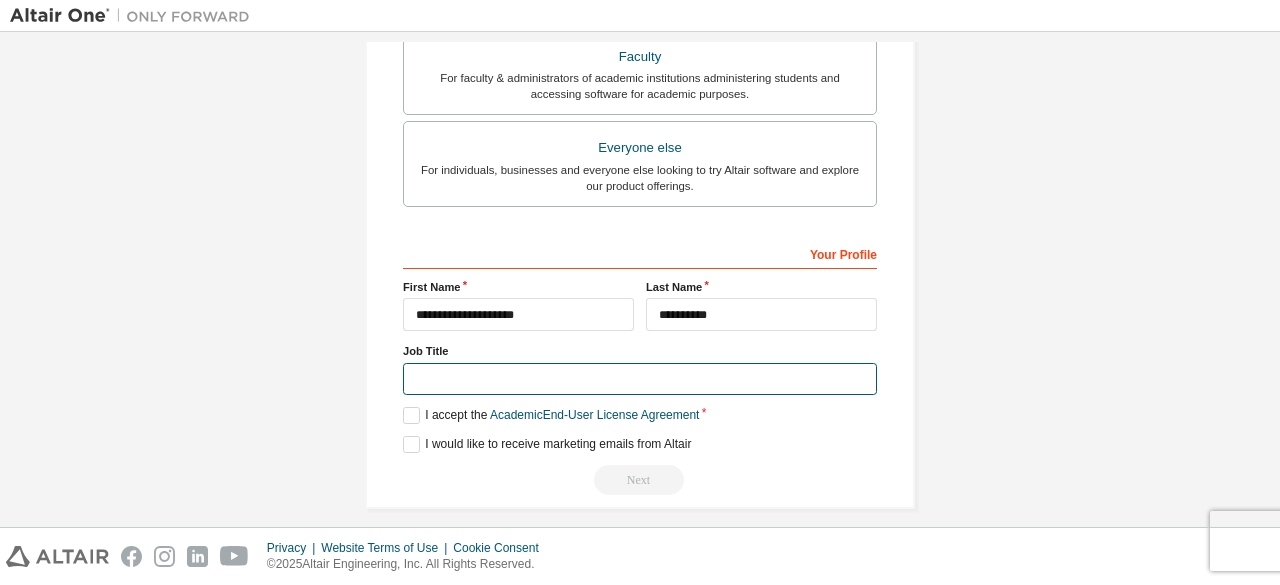 type on "*" 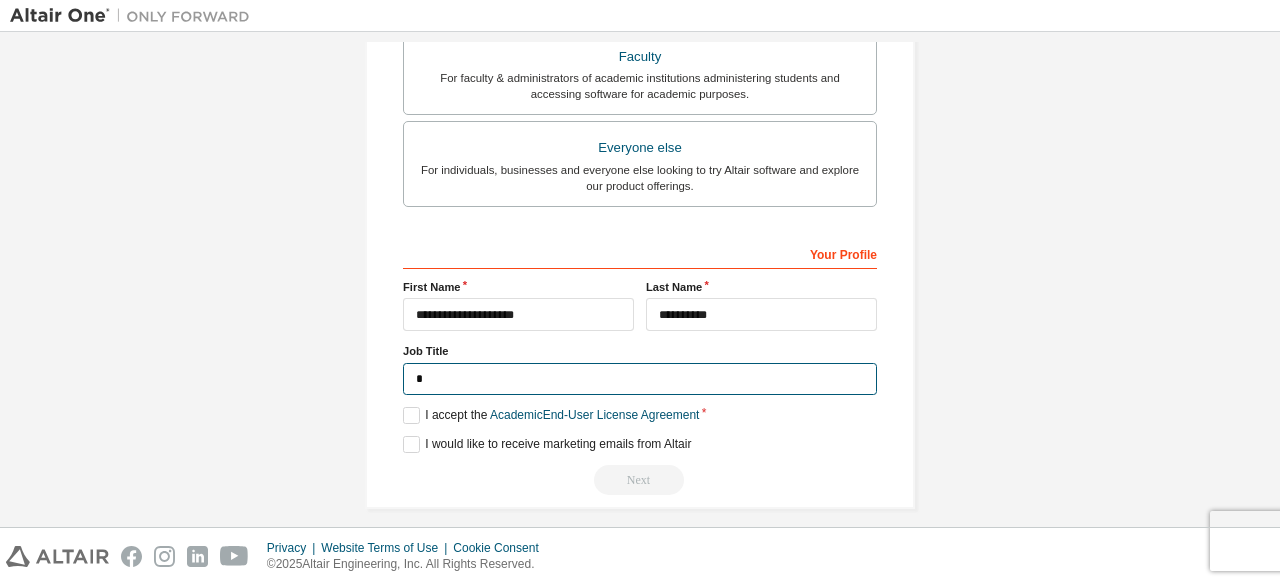 click on "*" at bounding box center (640, 379) 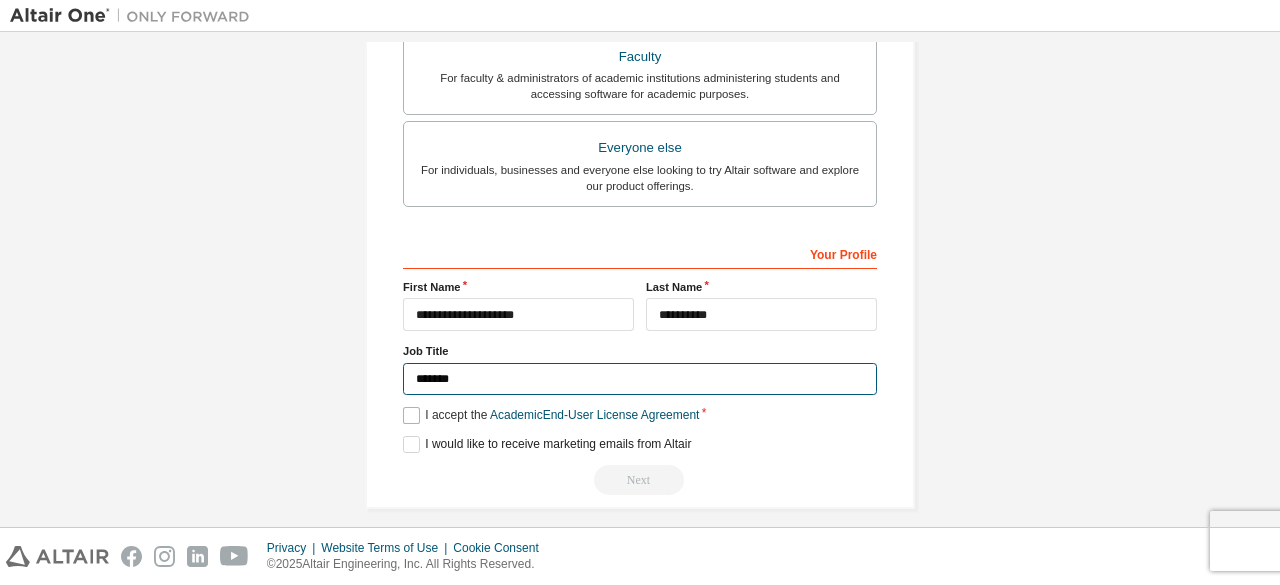 type on "*******" 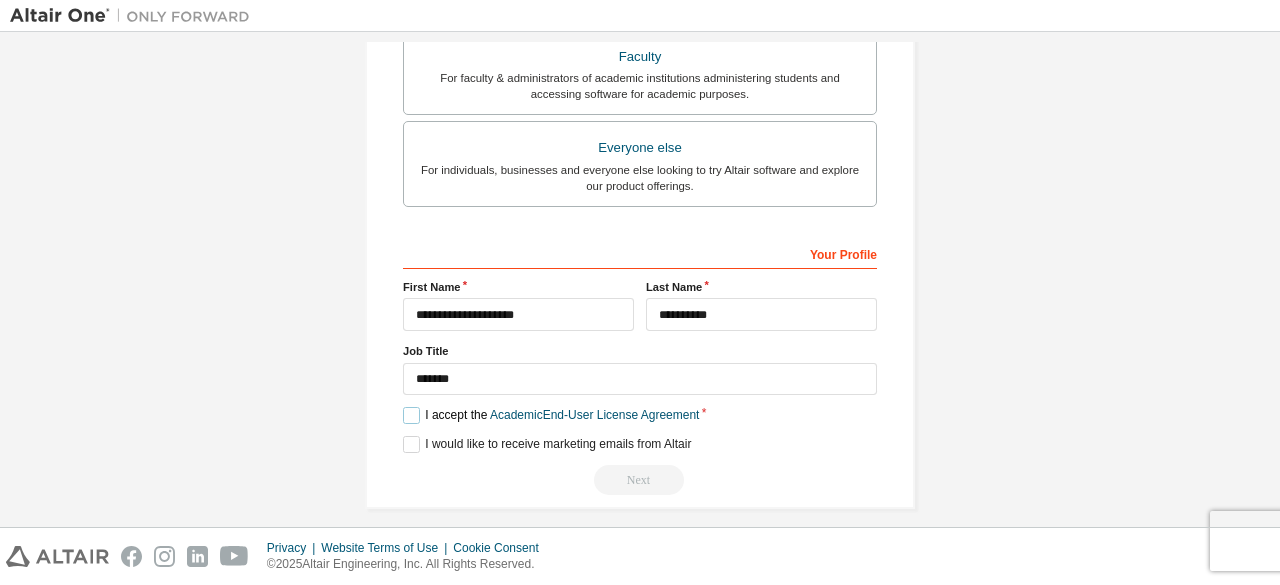click on "I accept the   Academic   End-User License Agreement" at bounding box center [551, 415] 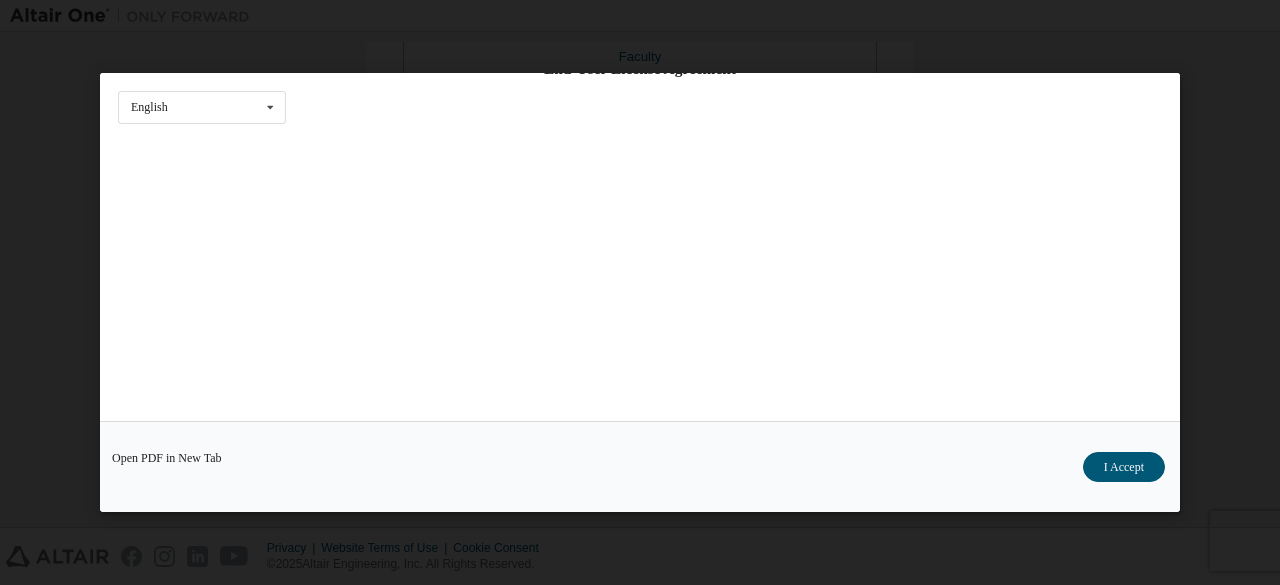 scroll, scrollTop: 0, scrollLeft: 0, axis: both 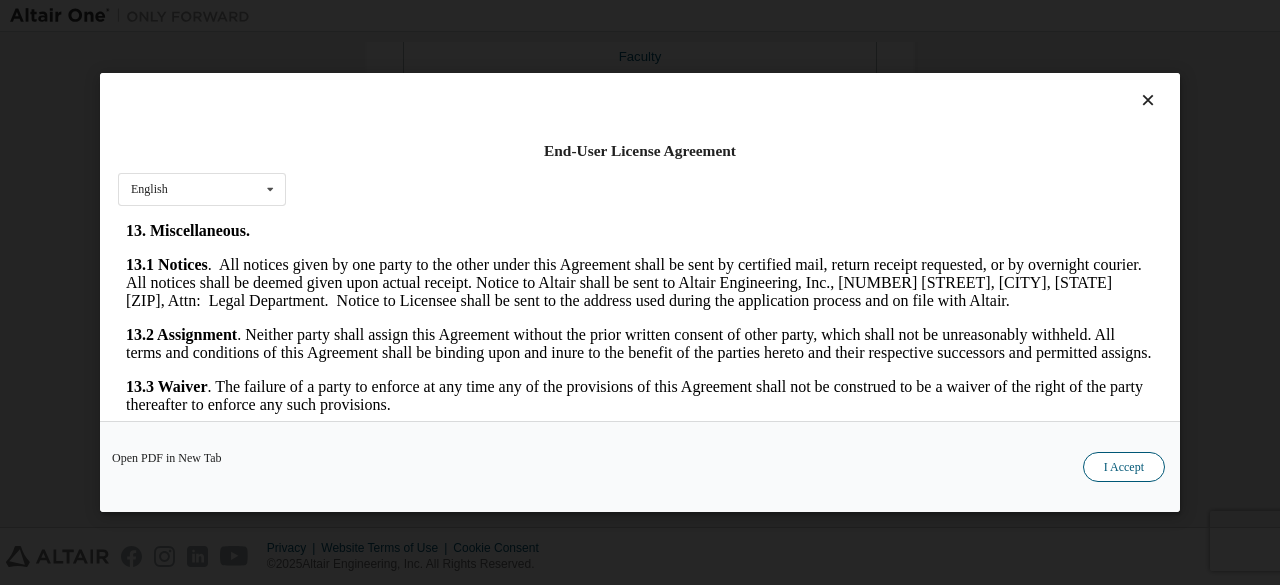 click on "I Accept" at bounding box center [1124, 467] 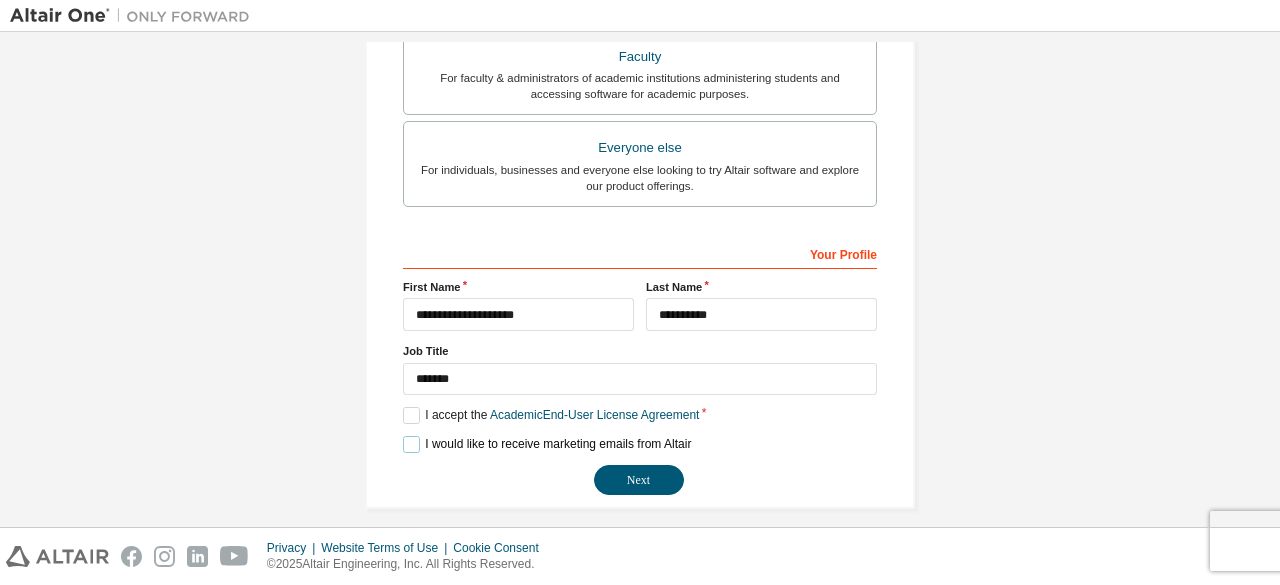 click on "I would like to receive marketing emails from Altair" at bounding box center [547, 444] 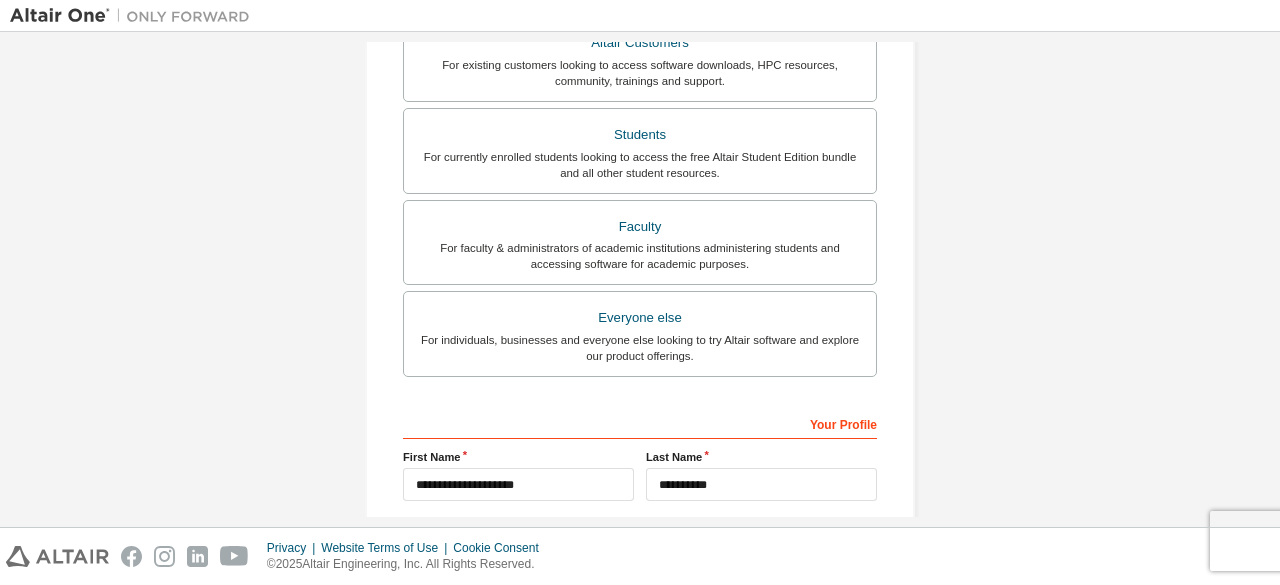 scroll, scrollTop: 578, scrollLeft: 0, axis: vertical 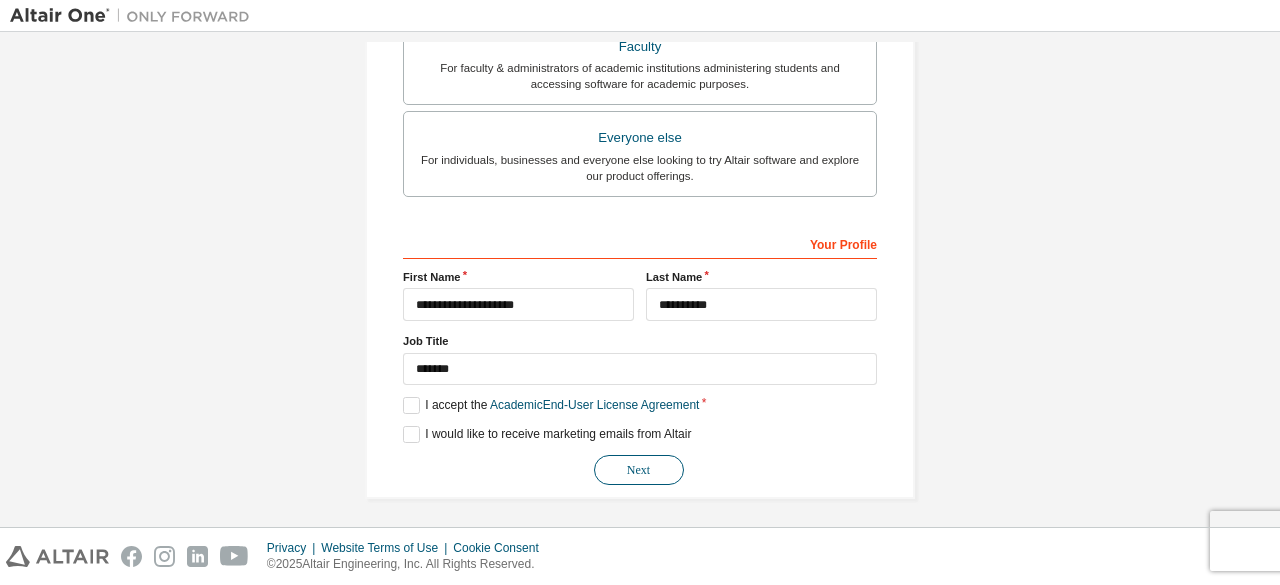 click on "Next" at bounding box center (639, 470) 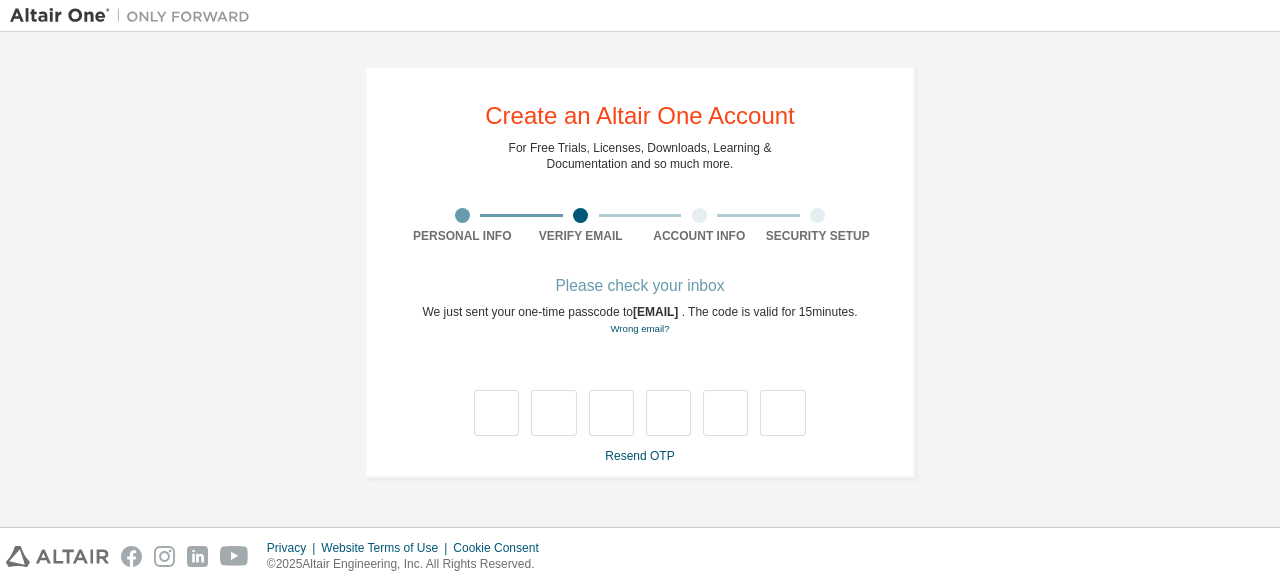 scroll, scrollTop: 0, scrollLeft: 0, axis: both 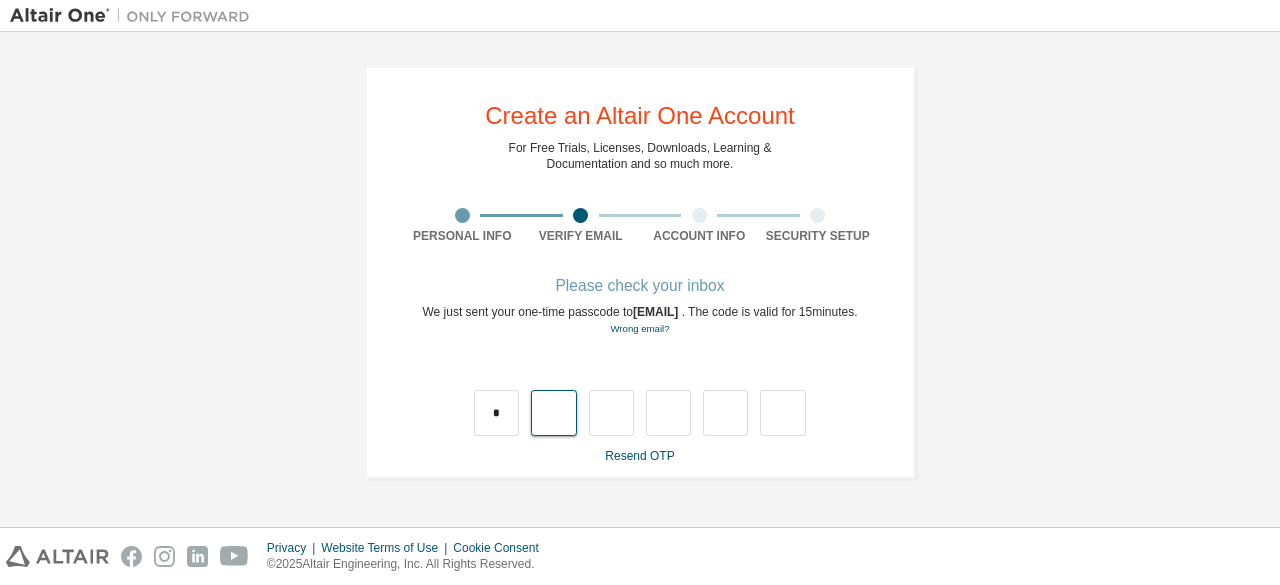 type on "*" 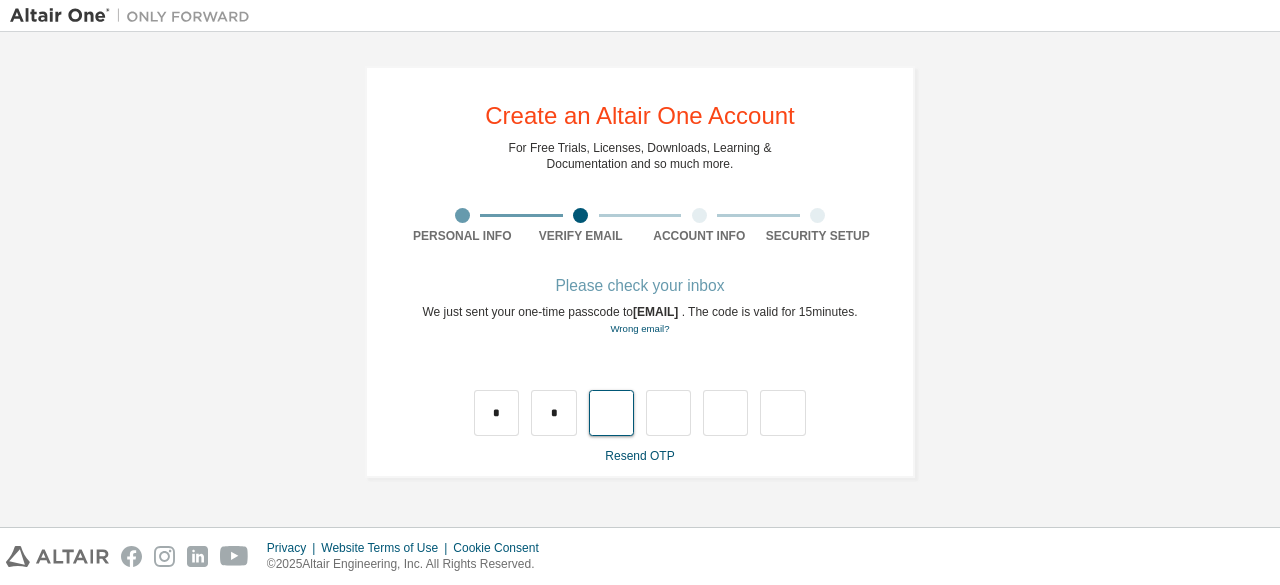 type on "*" 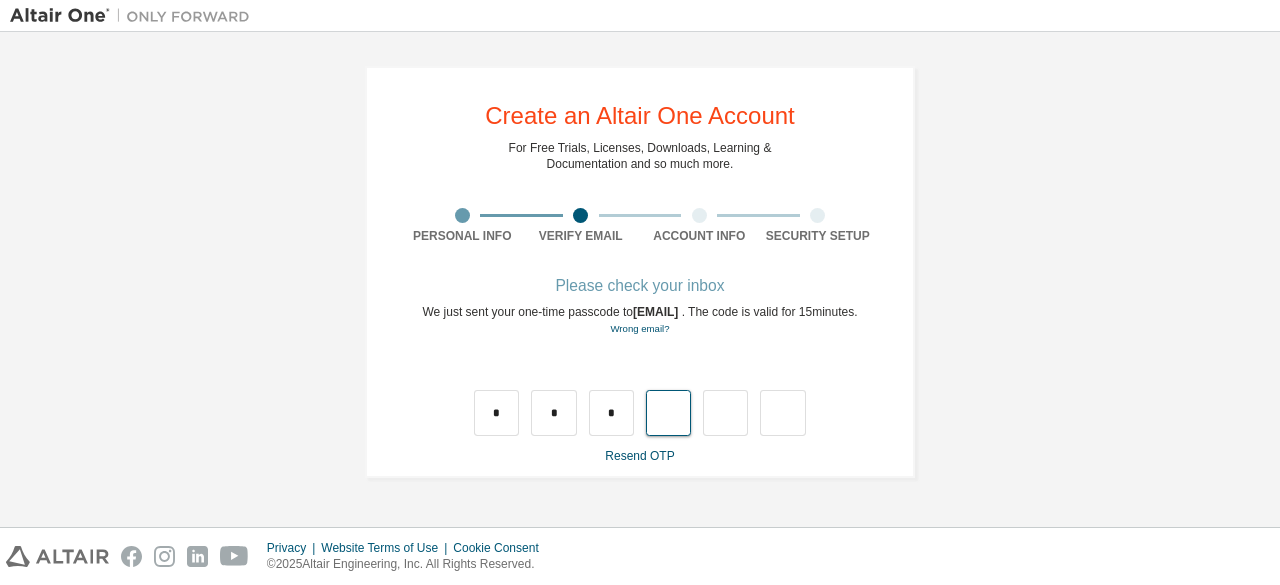 type on "*" 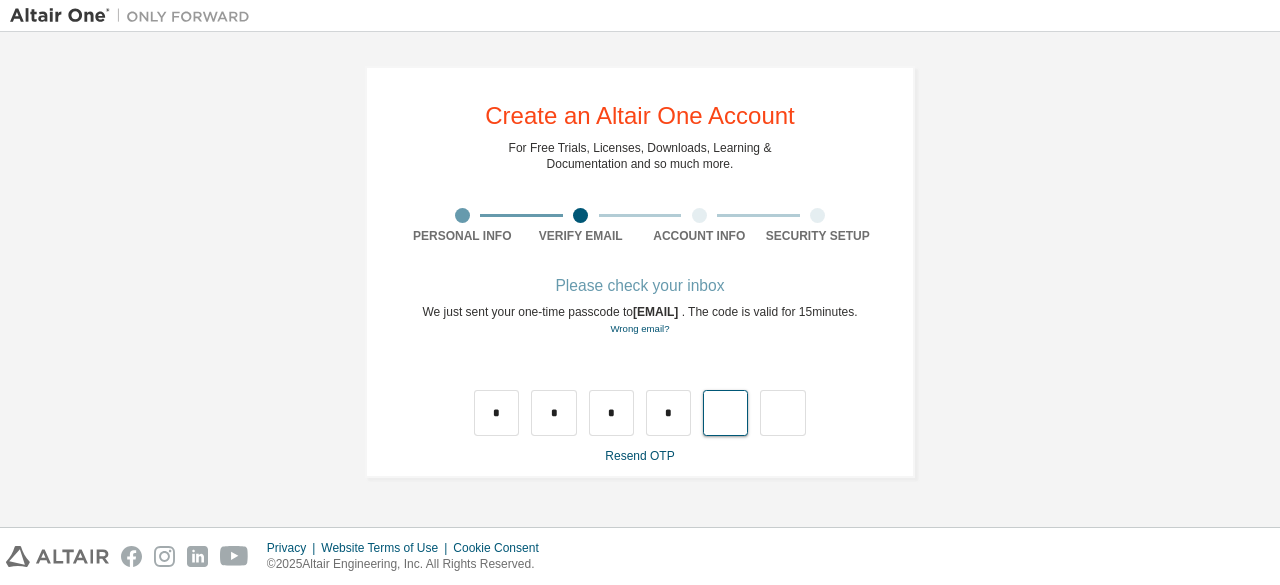 type on "*" 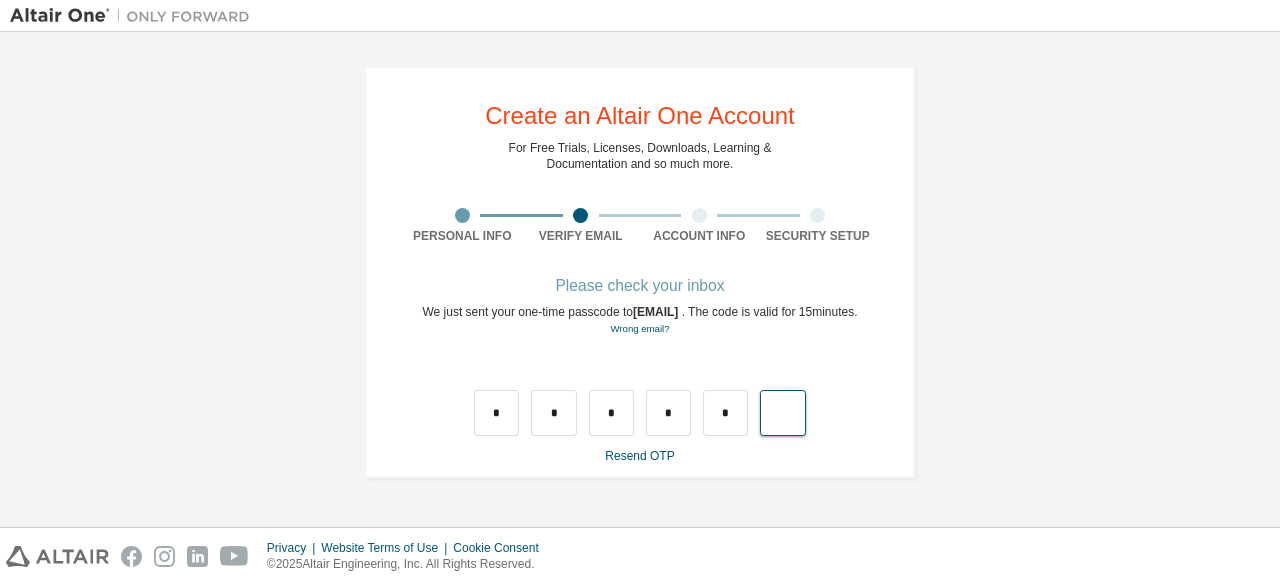 type on "*" 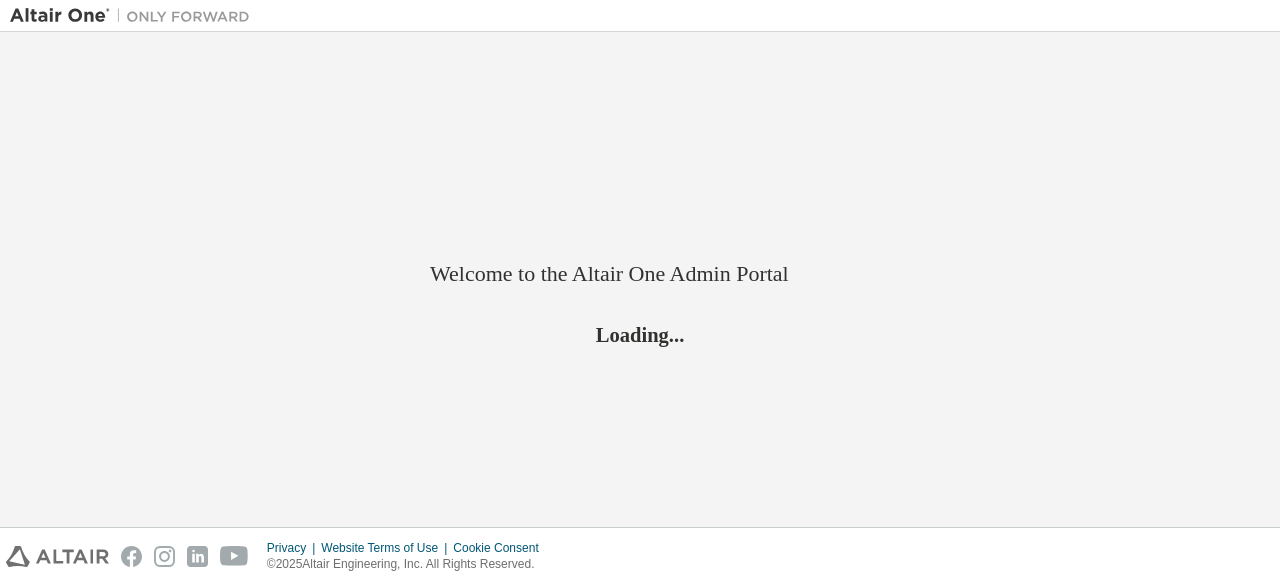 scroll, scrollTop: 0, scrollLeft: 0, axis: both 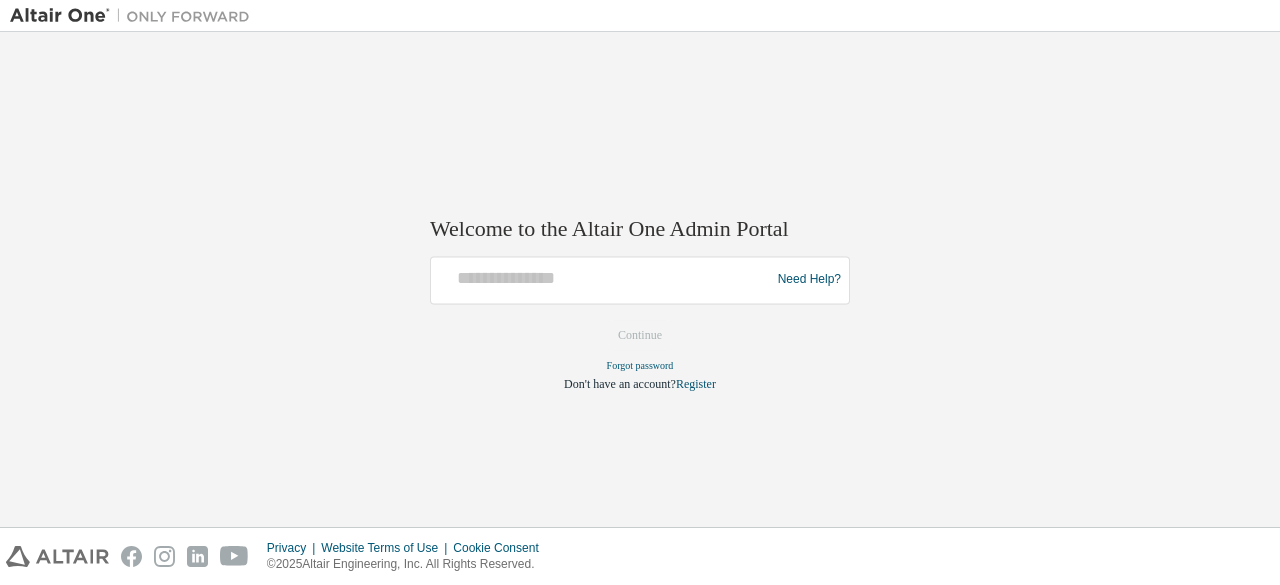 click at bounding box center [603, 280] 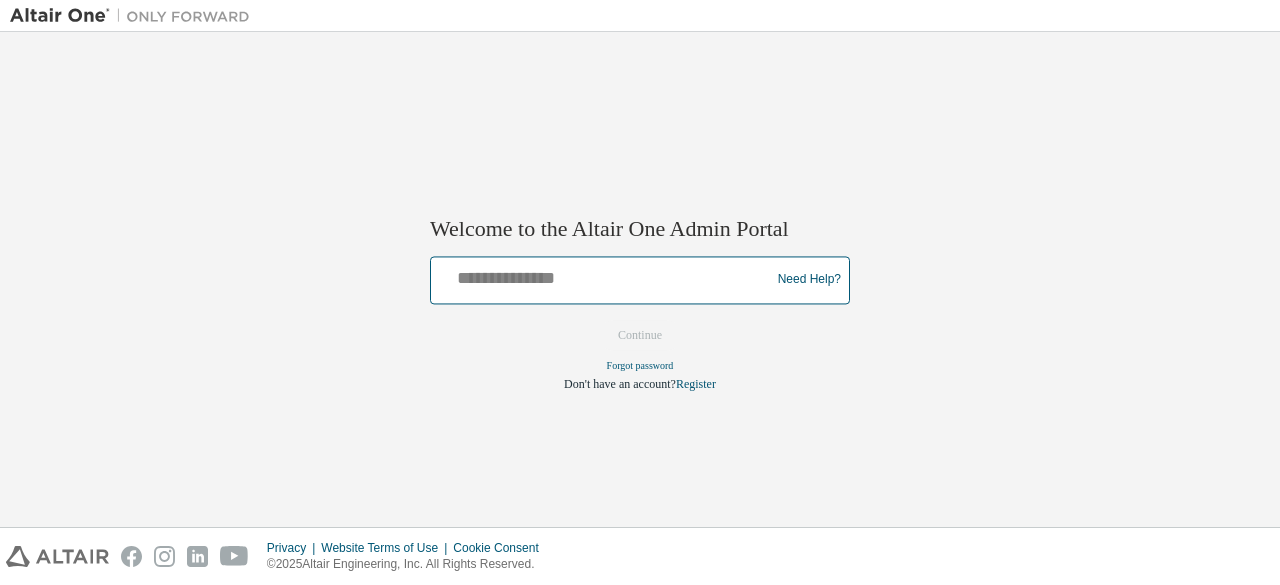 click at bounding box center (603, 275) 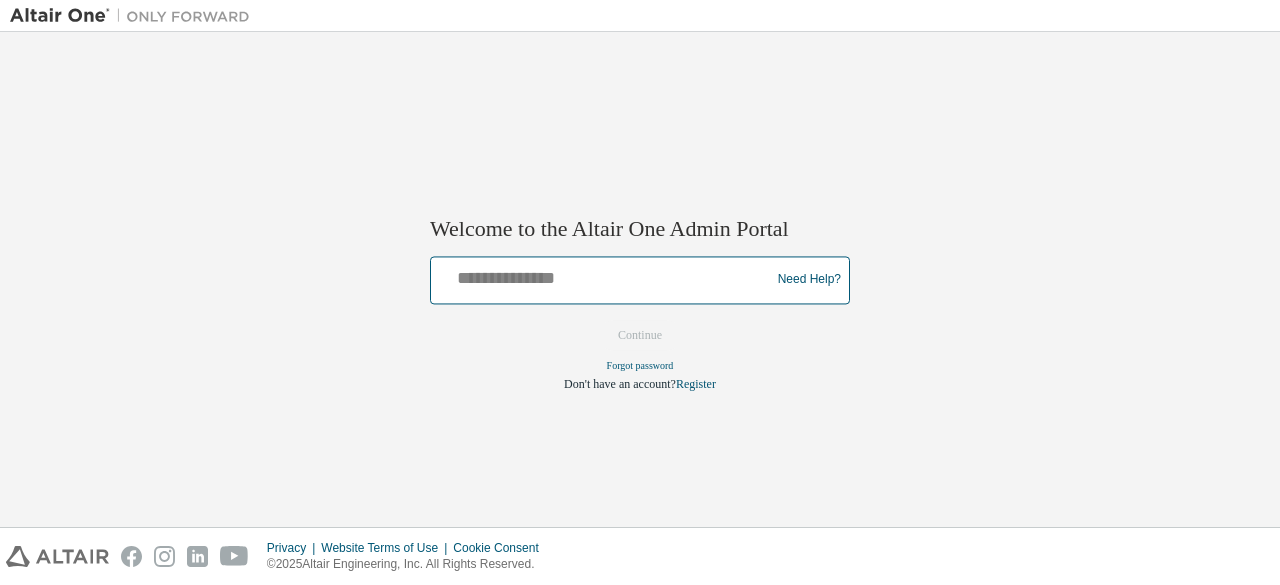 type on "**********" 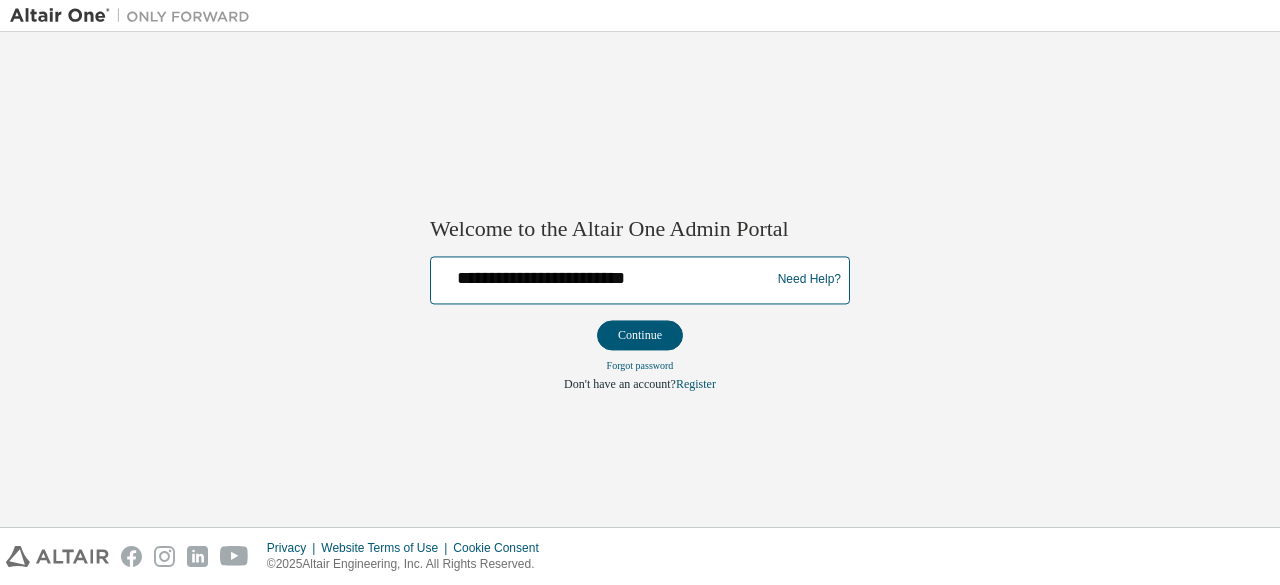 drag, startPoint x: 682, startPoint y: 273, endPoint x: 416, endPoint y: 255, distance: 266.60834 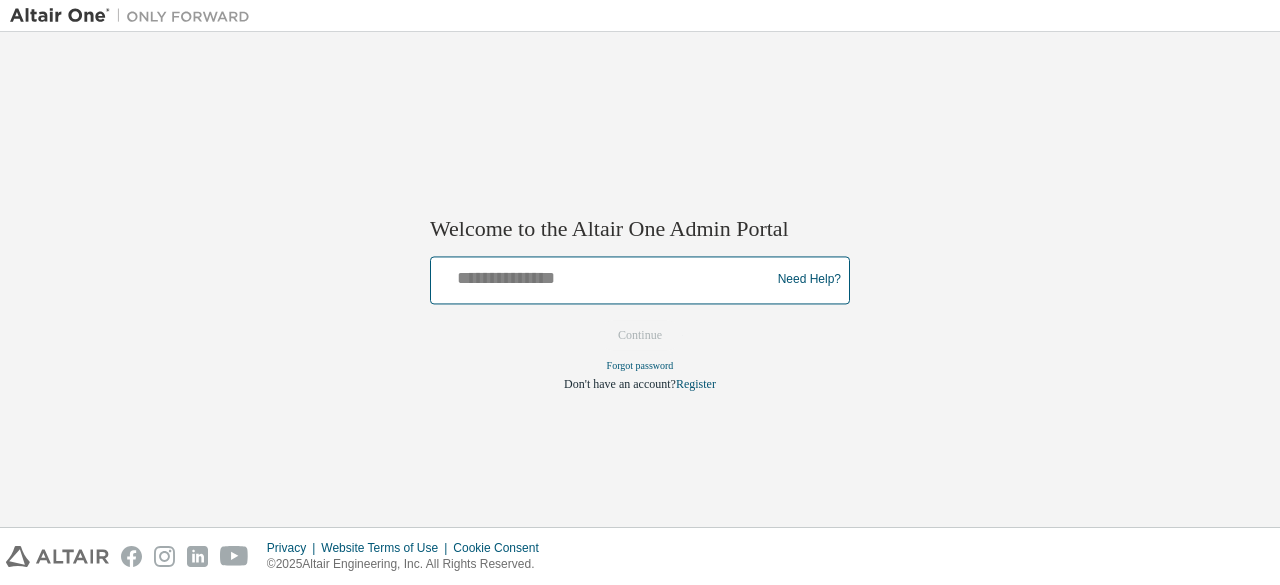 paste on "**********" 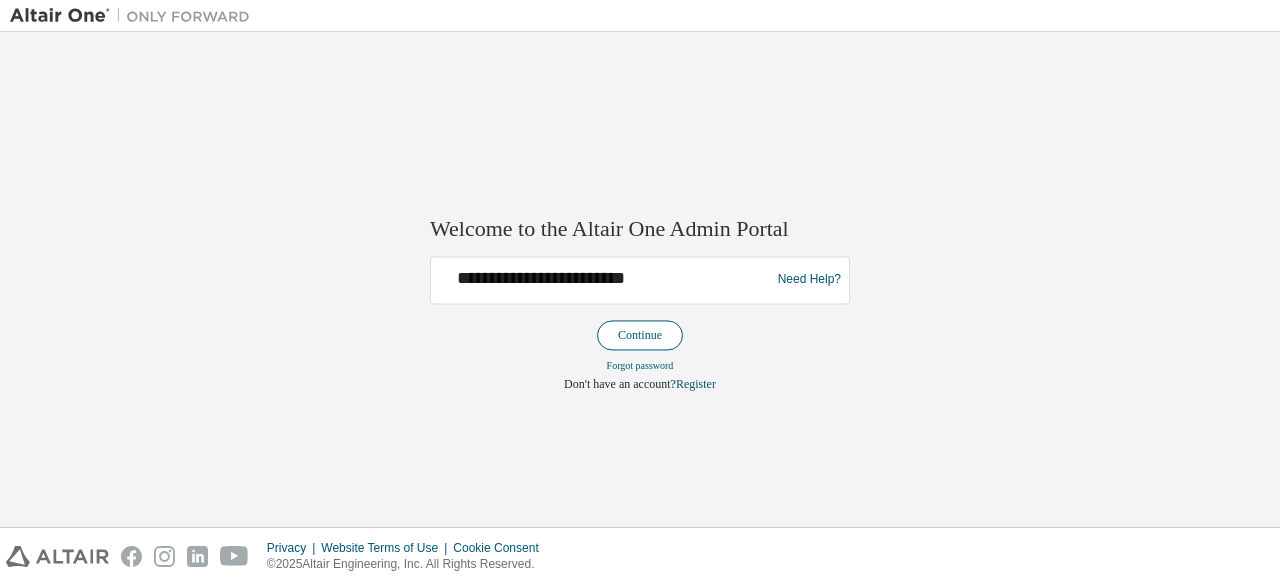 click on "Continue" at bounding box center [640, 335] 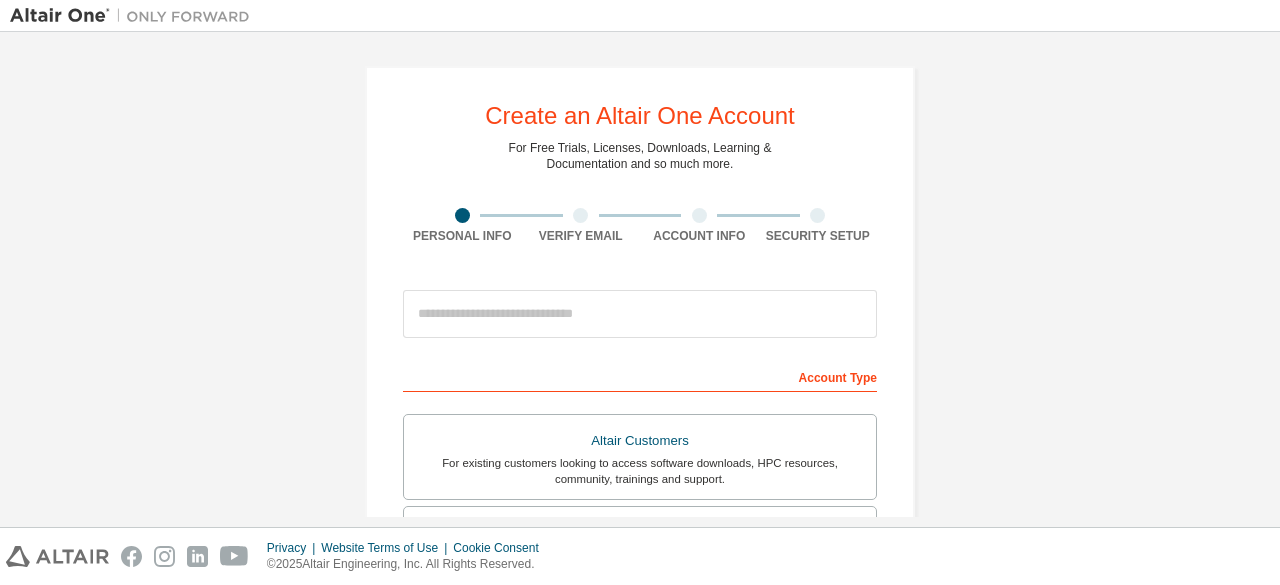scroll, scrollTop: 0, scrollLeft: 0, axis: both 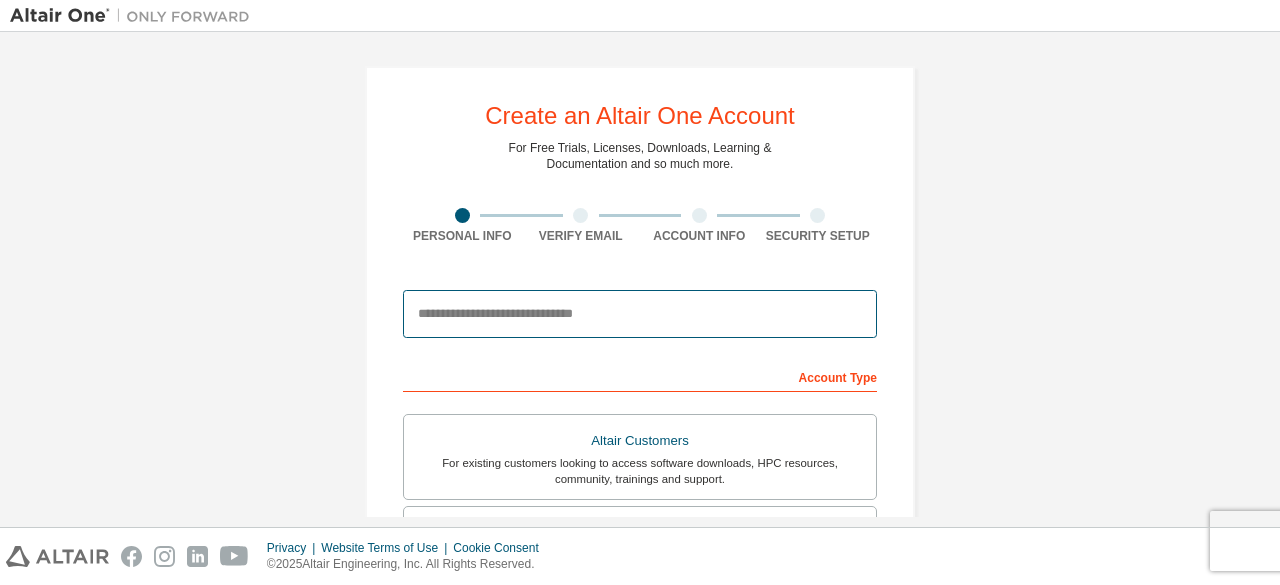 click at bounding box center (640, 314) 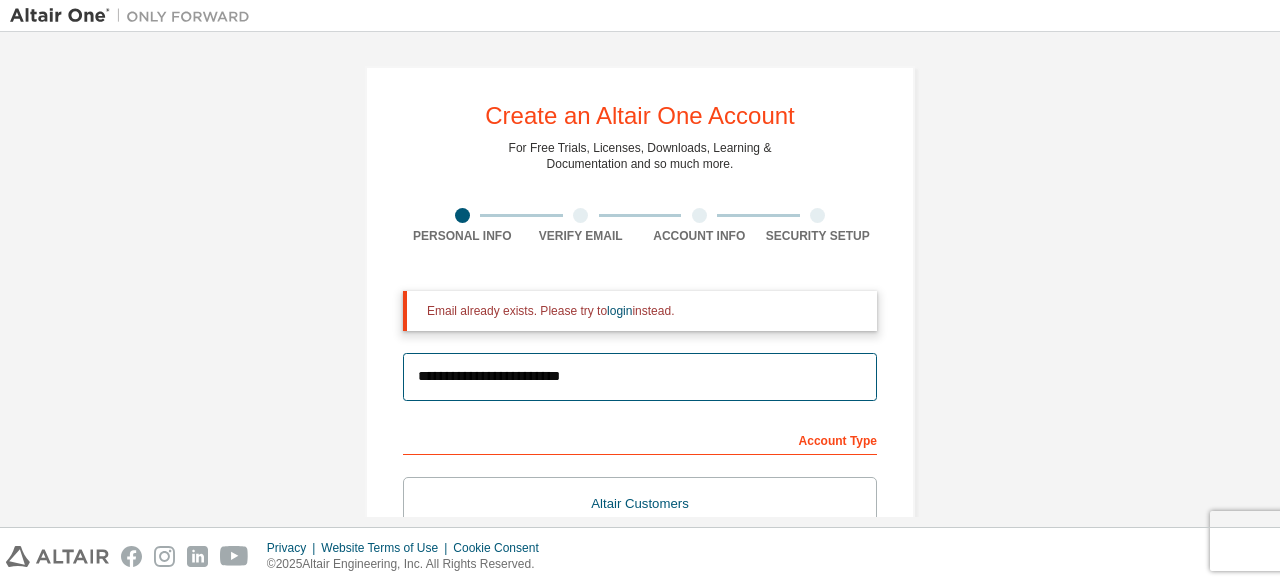 drag, startPoint x: 766, startPoint y: 383, endPoint x: 278, endPoint y: 379, distance: 488.0164 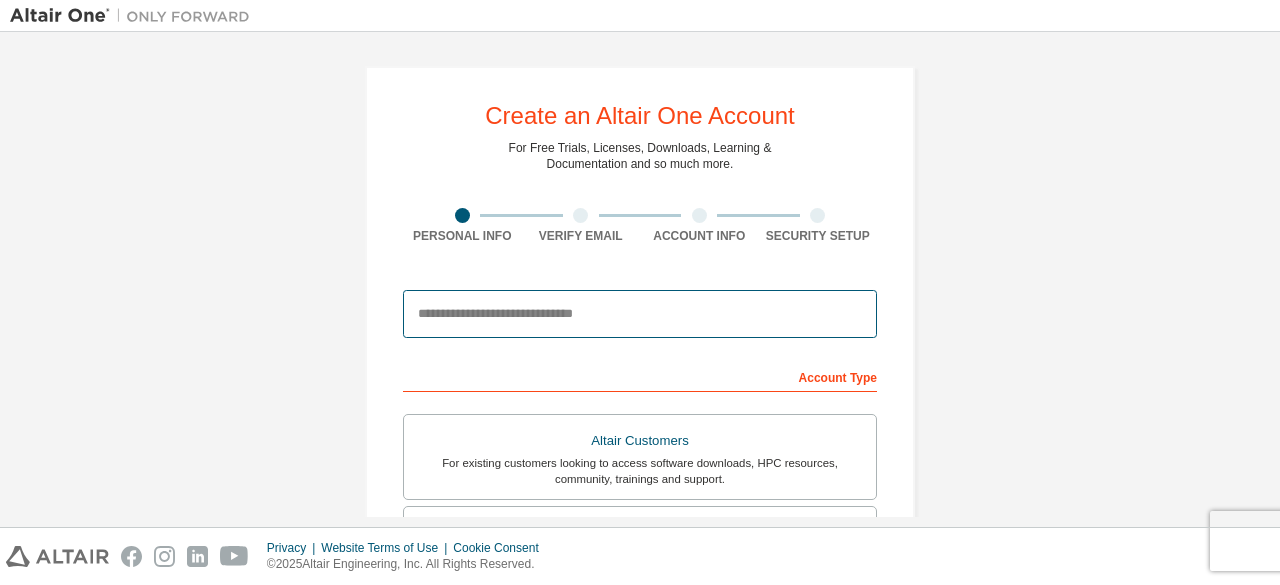 paste on "**********" 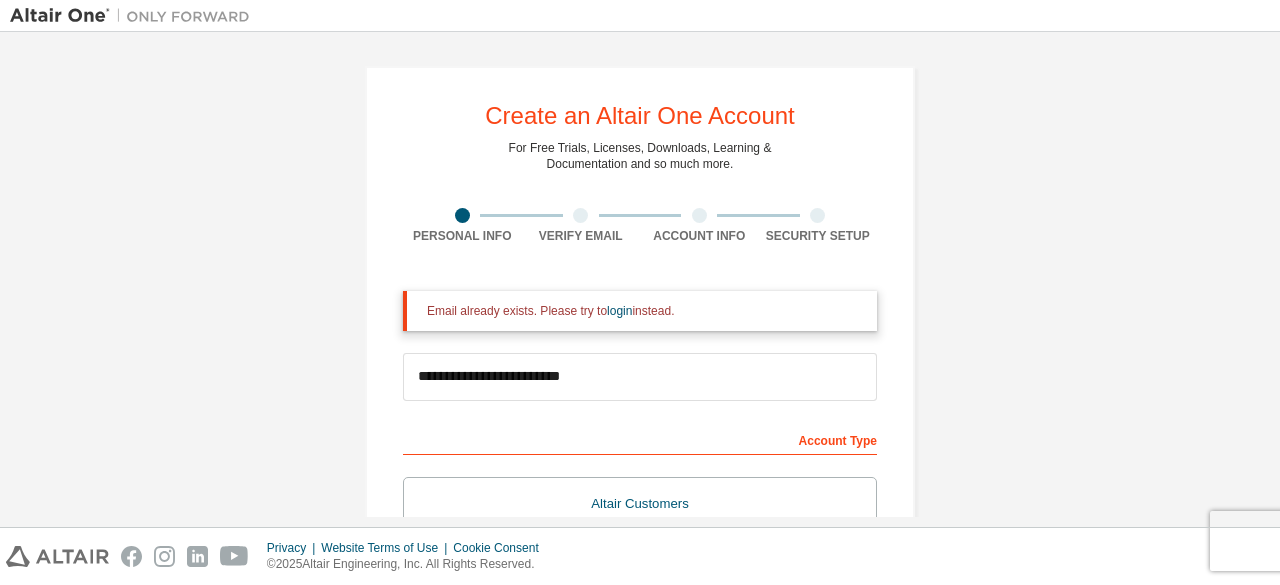 click on "**********" at bounding box center [640, 603] 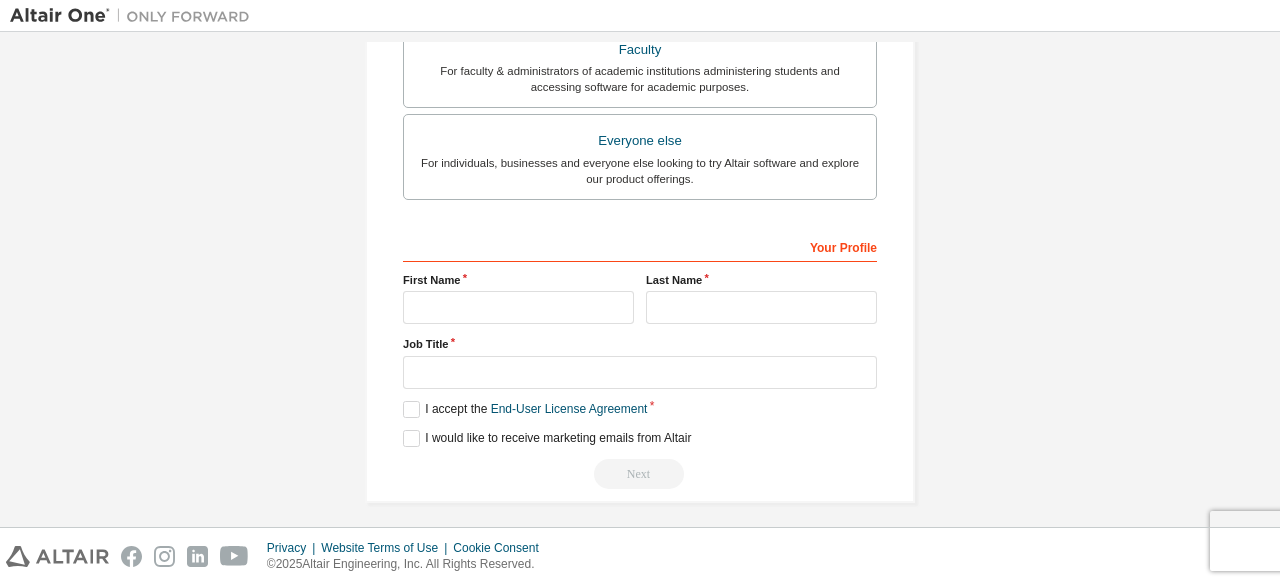 scroll, scrollTop: 0, scrollLeft: 0, axis: both 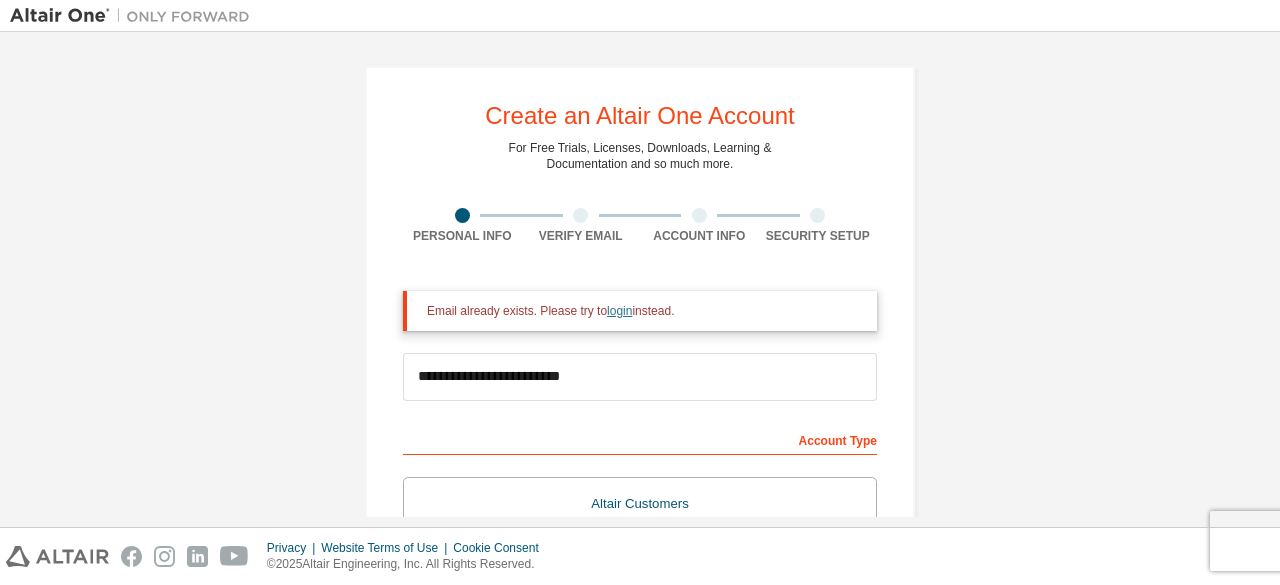 click on "login" at bounding box center [619, 311] 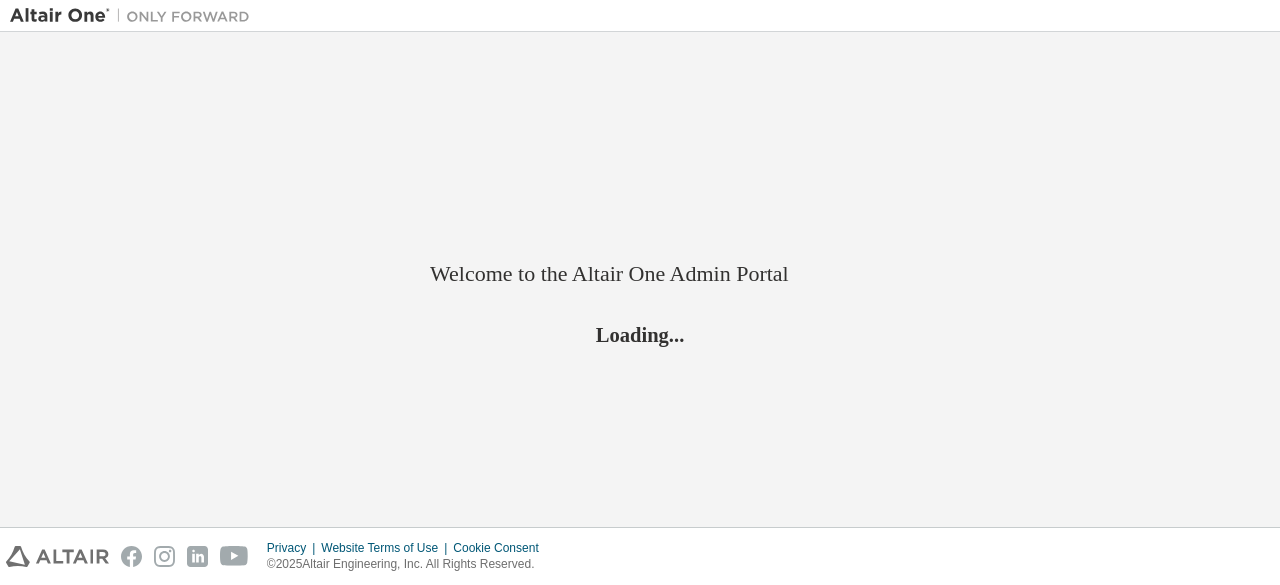 scroll, scrollTop: 0, scrollLeft: 0, axis: both 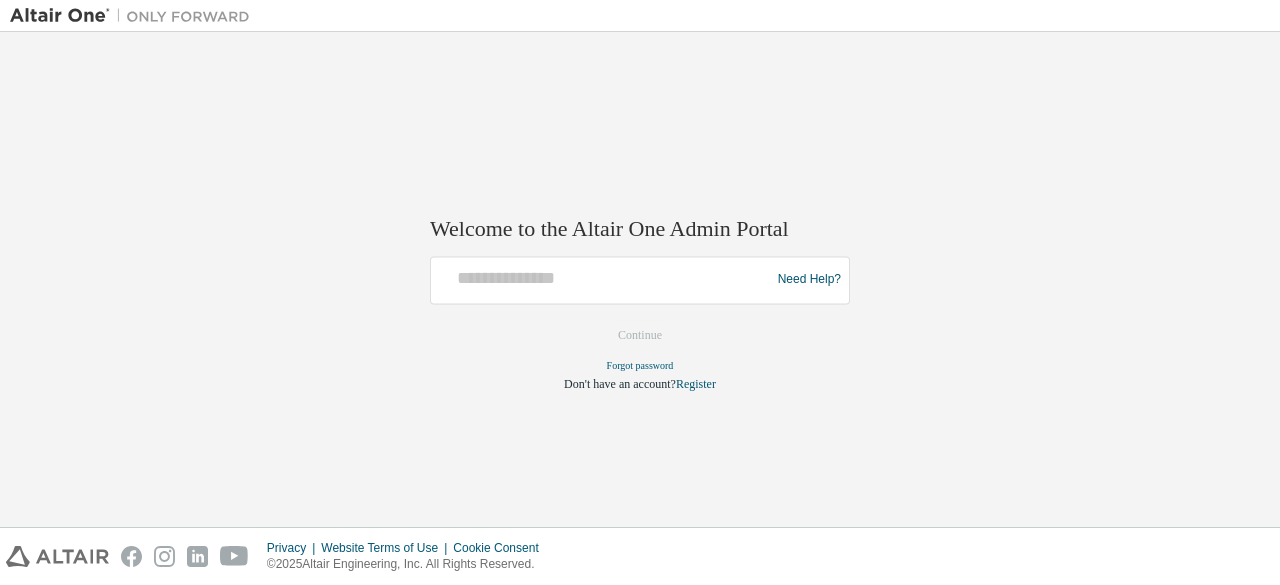 click at bounding box center (603, 280) 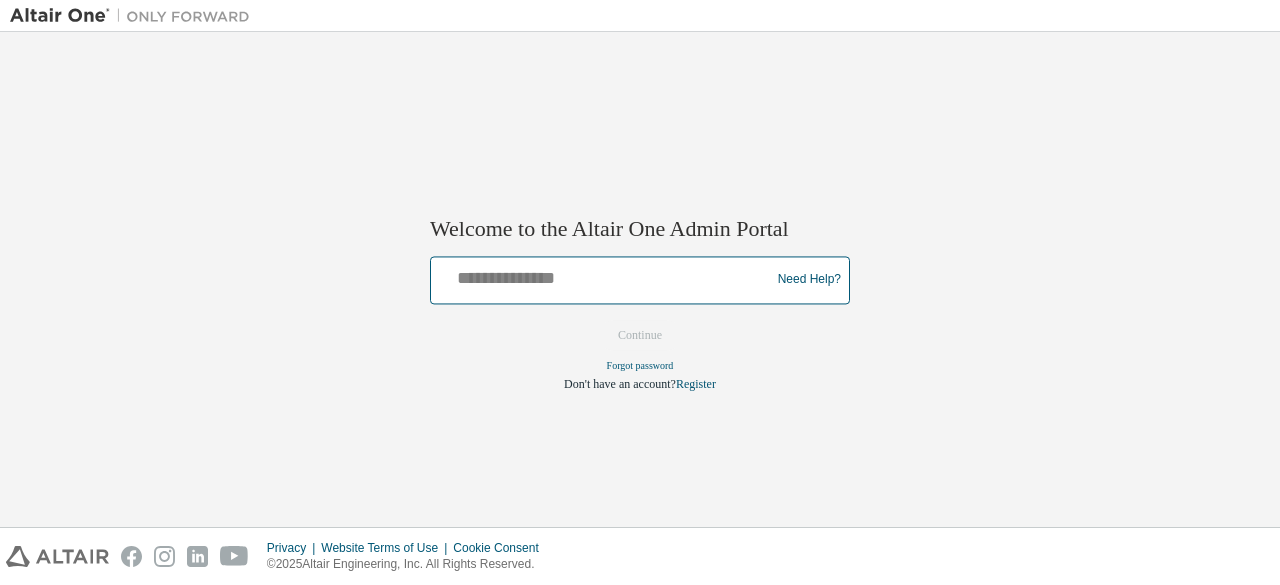 click at bounding box center (603, 275) 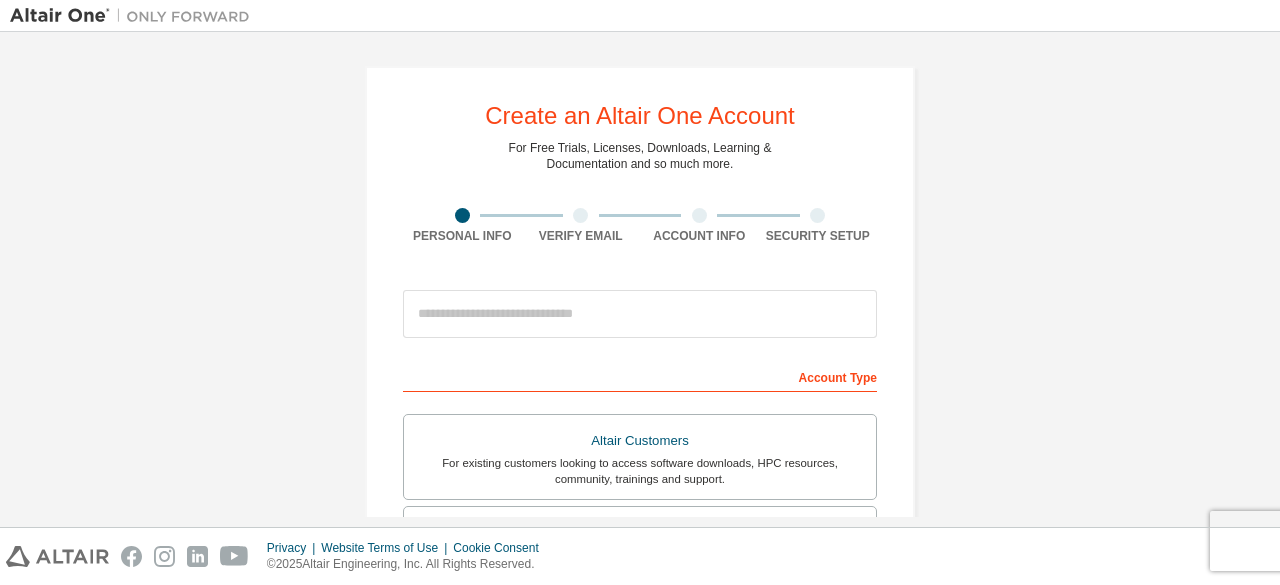 scroll, scrollTop: 0, scrollLeft: 0, axis: both 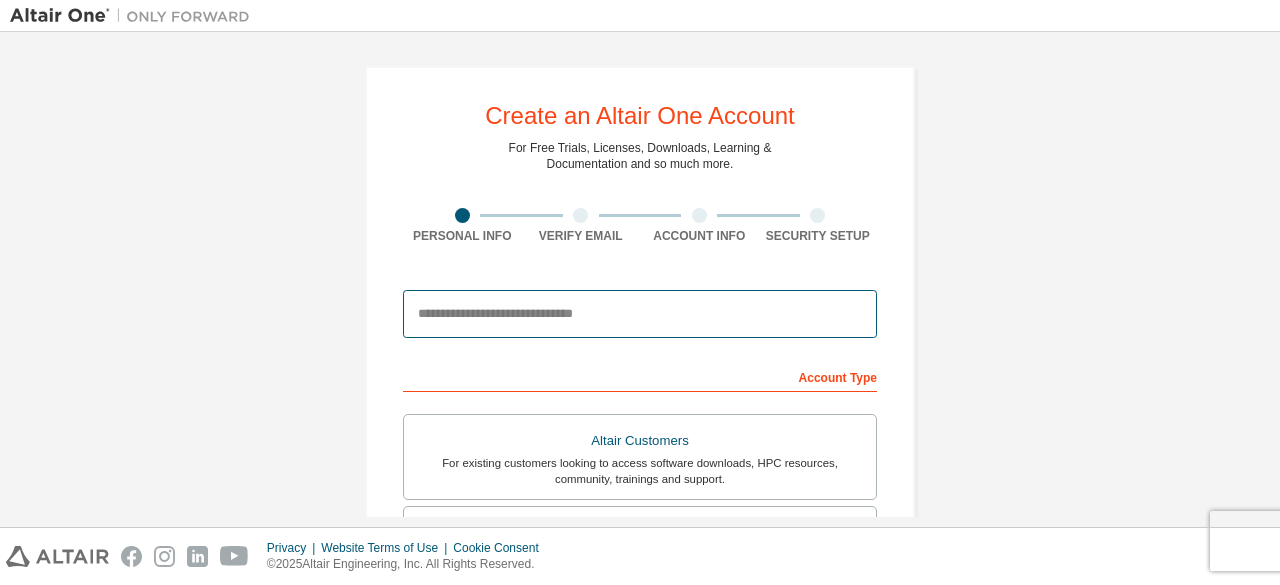 click at bounding box center [640, 314] 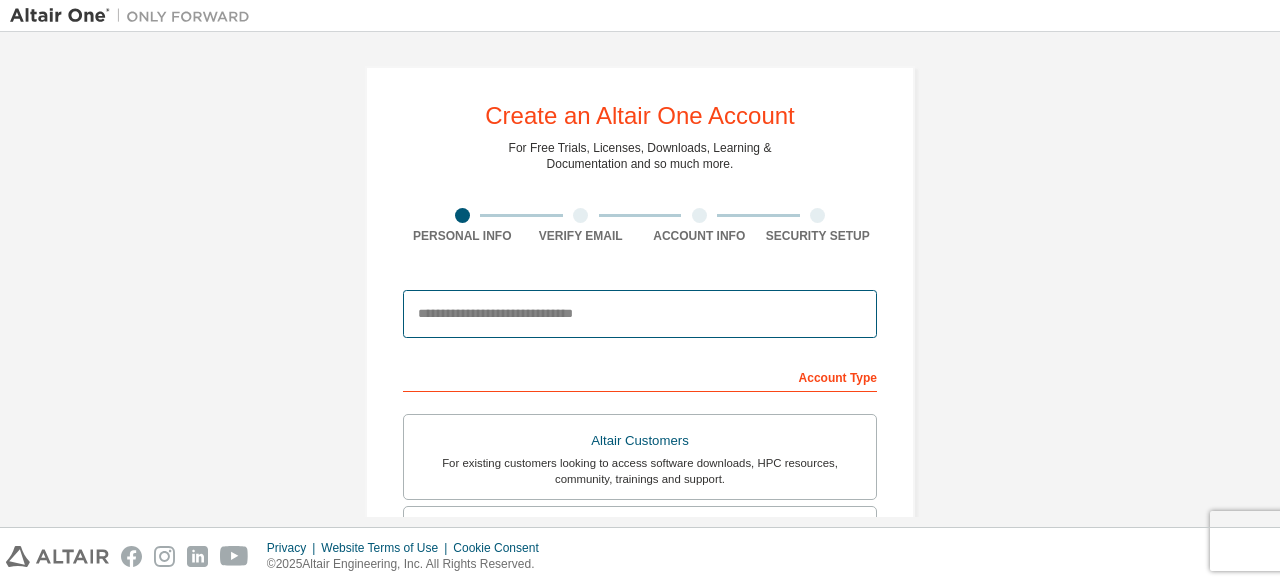type on "**********" 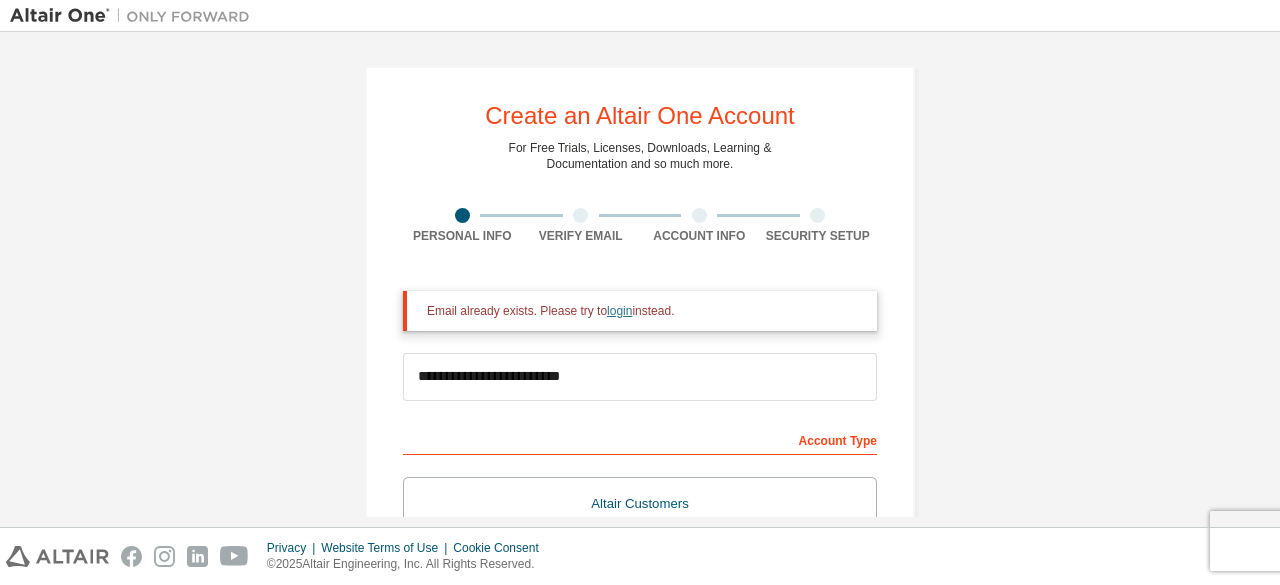 click on "login" at bounding box center (619, 311) 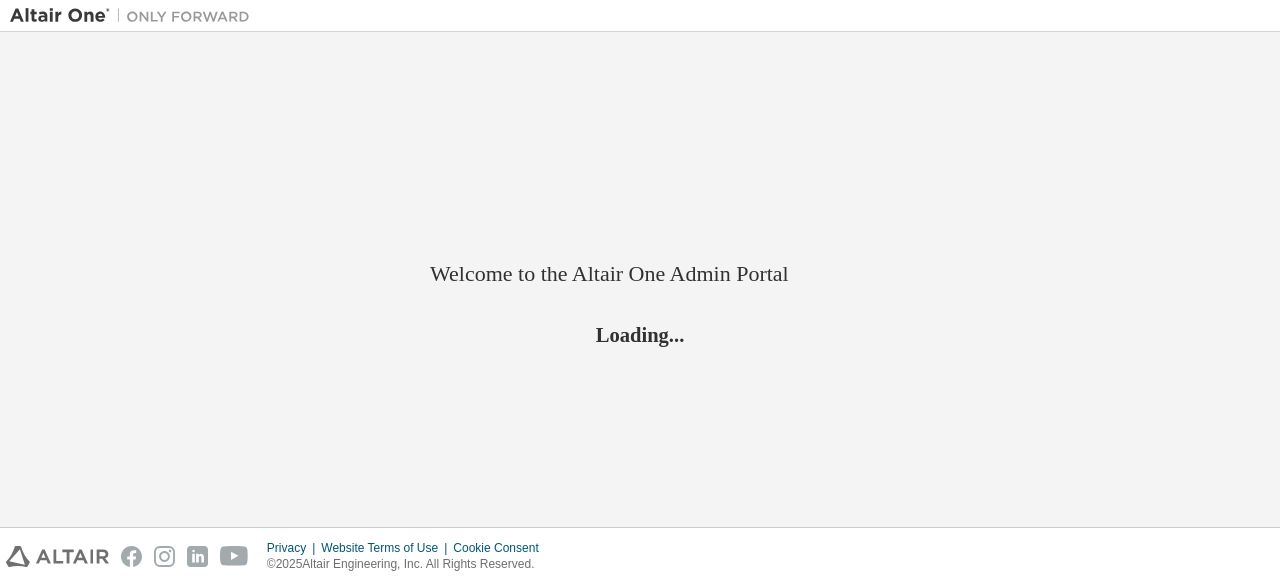 scroll, scrollTop: 0, scrollLeft: 0, axis: both 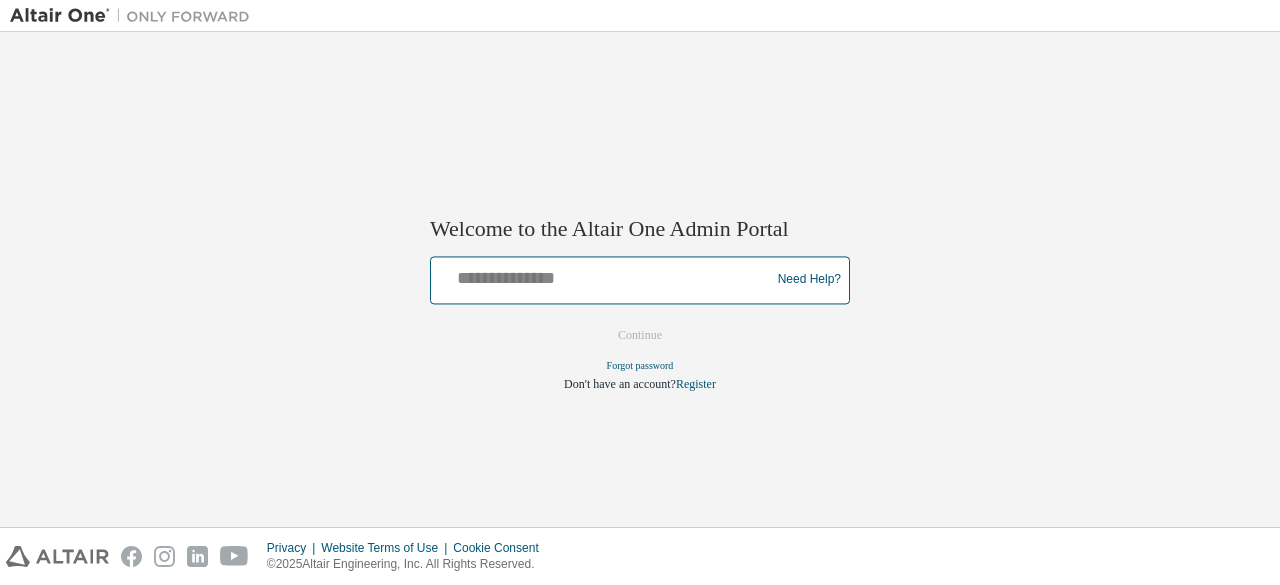 click at bounding box center [603, 275] 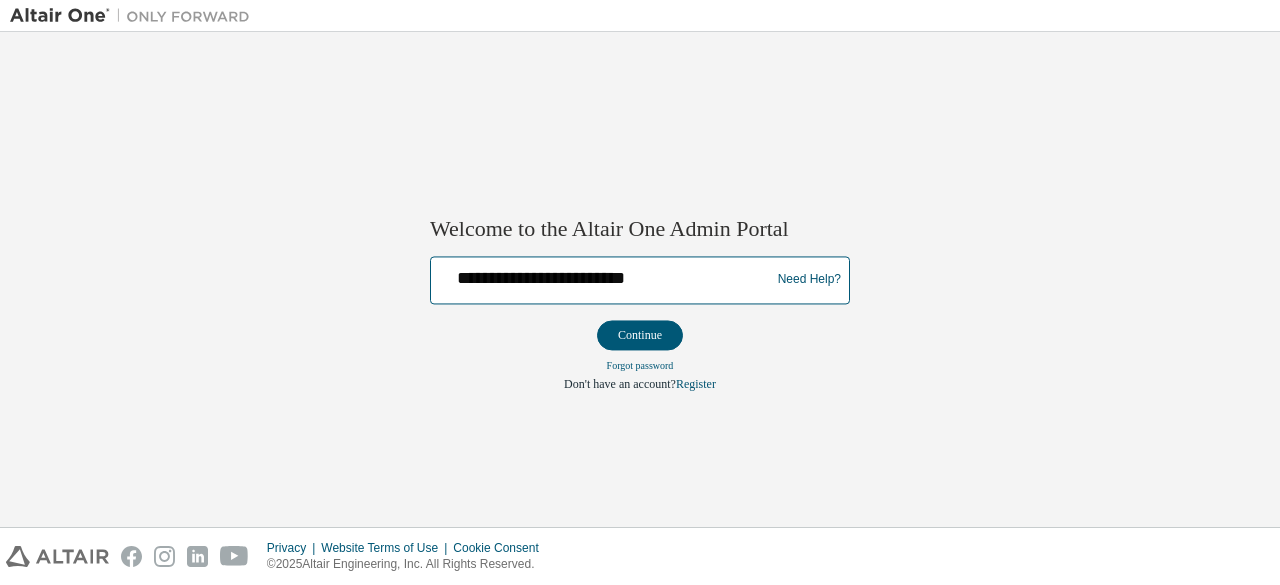 drag, startPoint x: 728, startPoint y: 273, endPoint x: 321, endPoint y: 267, distance: 407.04422 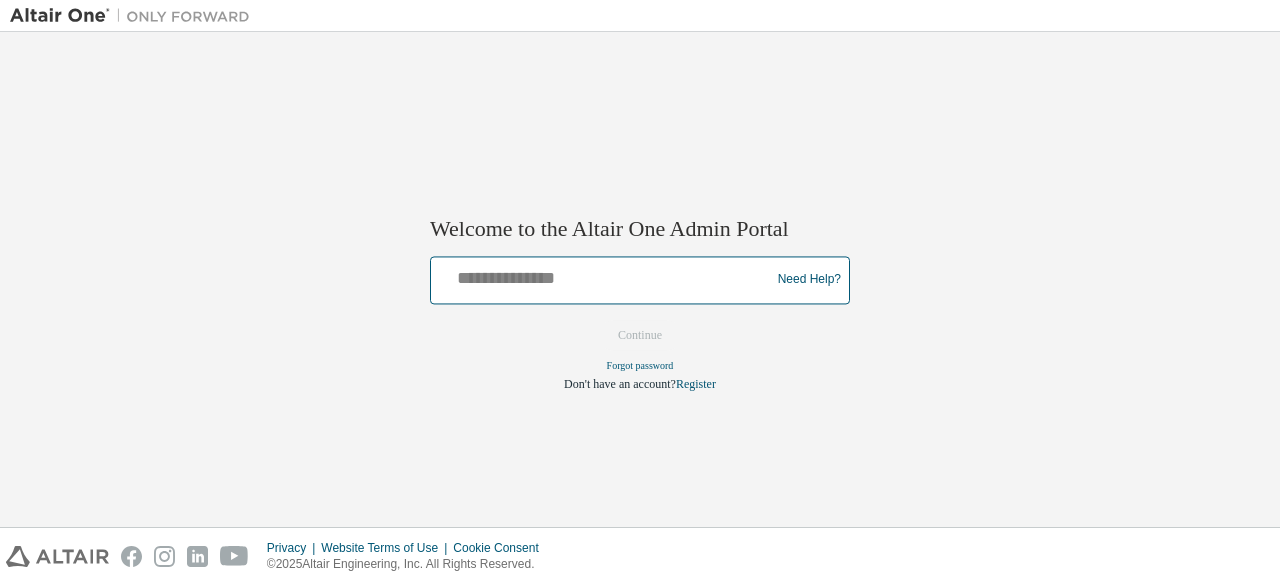 paste on "**********" 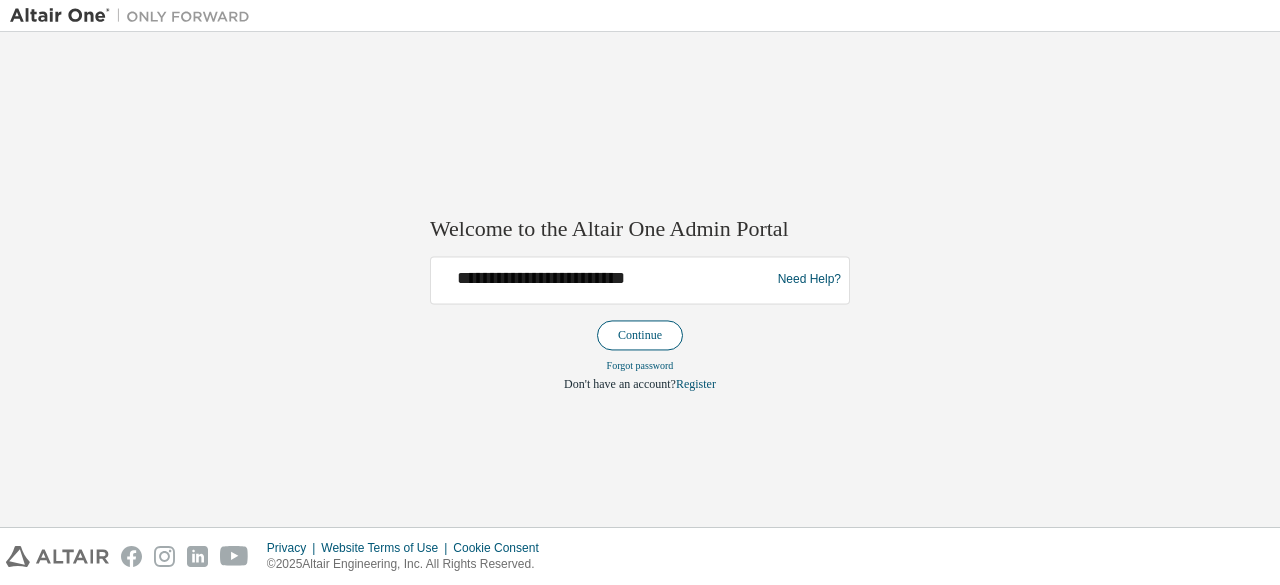 click on "Continue" at bounding box center (640, 335) 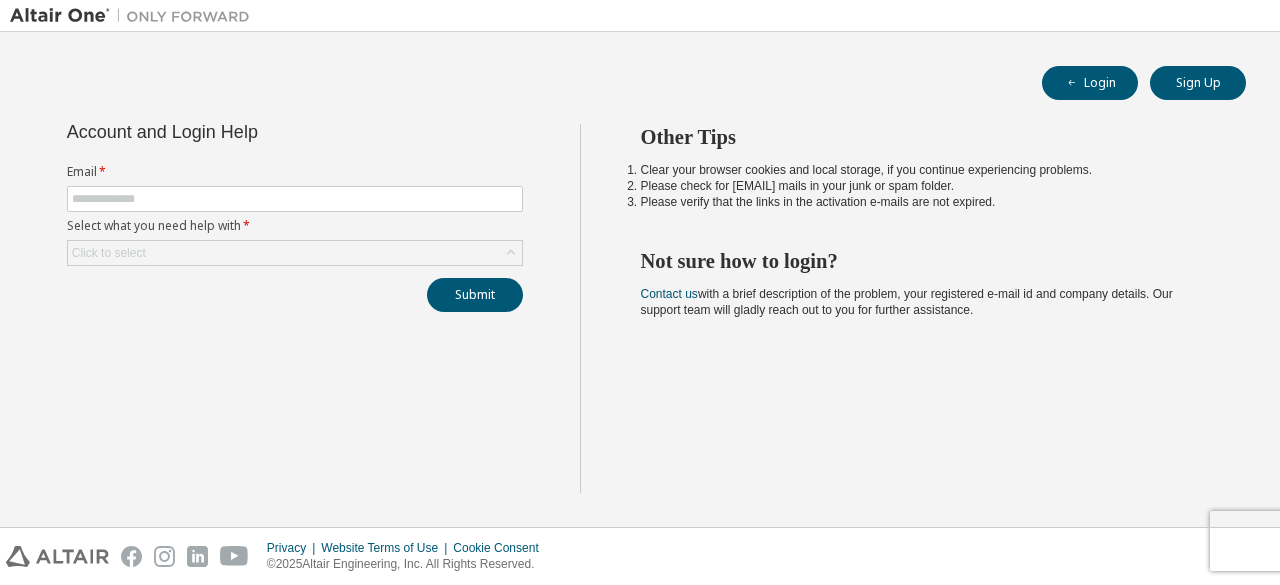 scroll, scrollTop: 0, scrollLeft: 0, axis: both 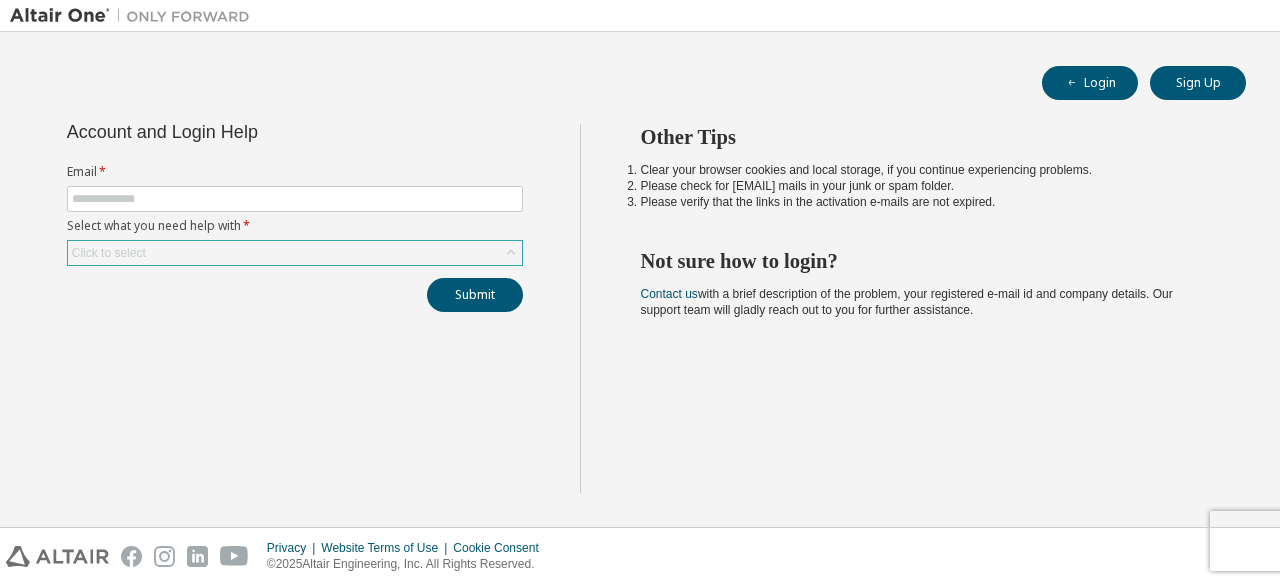 click on "Click to select" at bounding box center (295, 253) 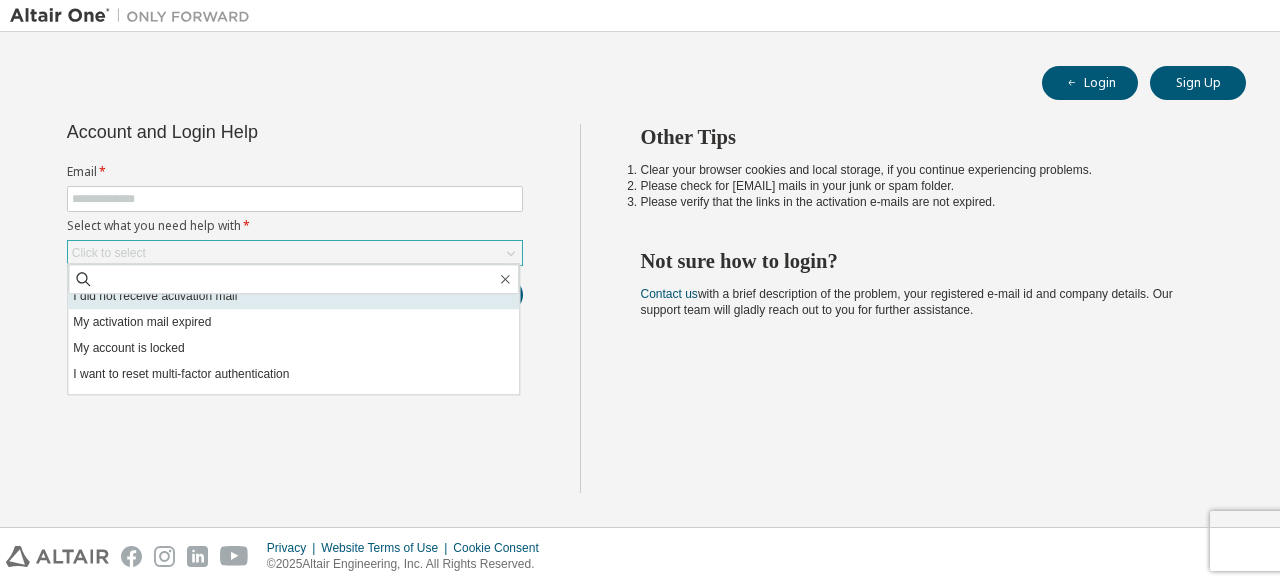 scroll, scrollTop: 0, scrollLeft: 0, axis: both 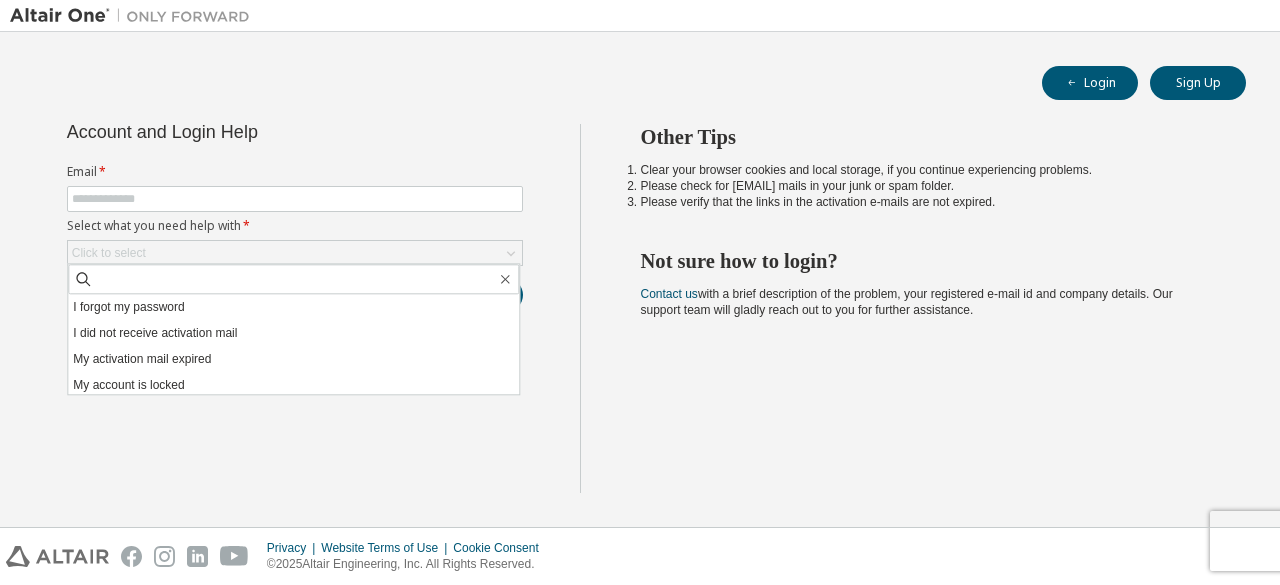 click on "Other Tips Clear your browser cookies and local storage, if you continue experiencing problems. Please check for noreply@okta.com mails in your junk or spam folder. Please verify that the links in the activation e-mails are not expired. Not sure how to login? Contact us  with a brief description of the problem, your registered e-mail id and company details. Our support team will gladly reach out to you for further assistance." at bounding box center (925, 308) 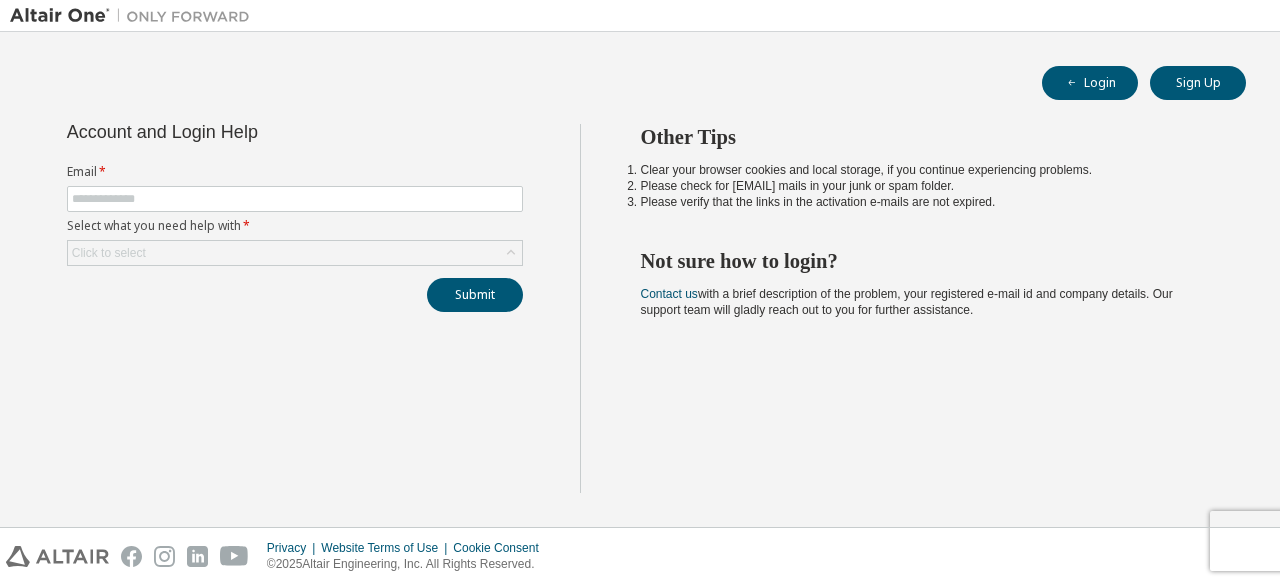 scroll, scrollTop: 0, scrollLeft: 0, axis: both 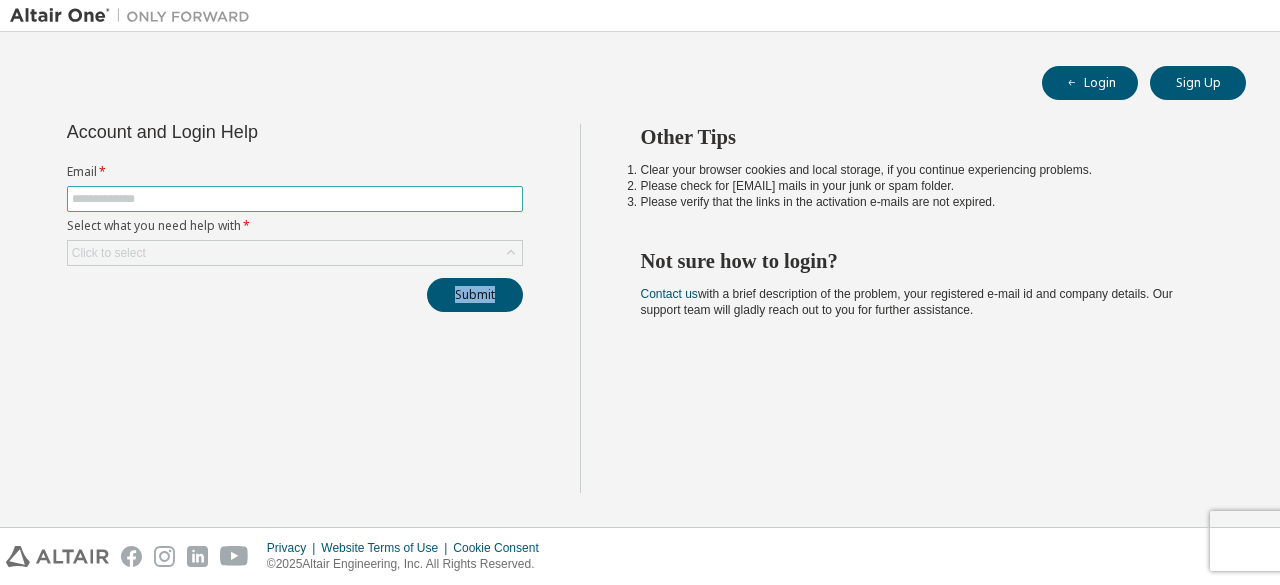 drag, startPoint x: 0, startPoint y: 0, endPoint x: 260, endPoint y: 210, distance: 334.21548 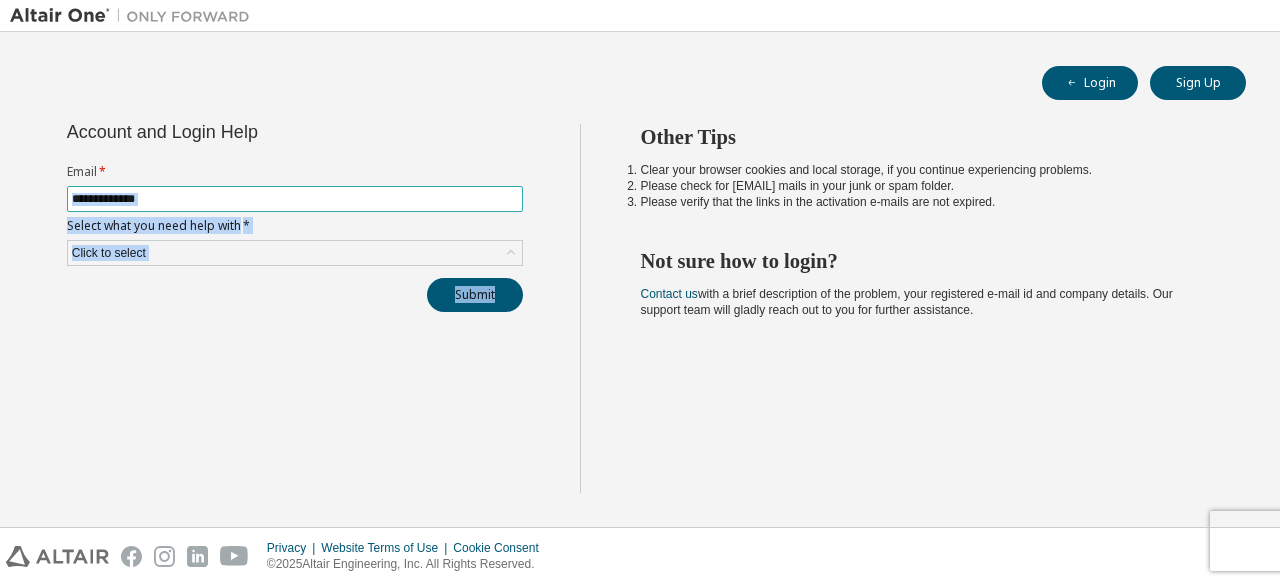 click at bounding box center [295, 199] 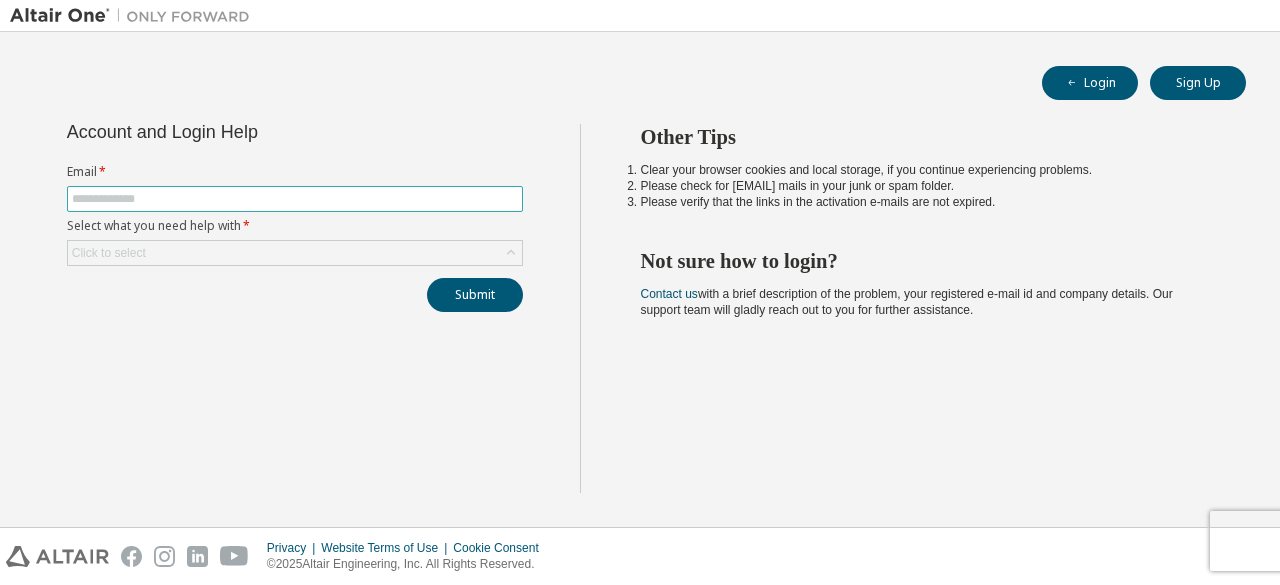 type on "**********" 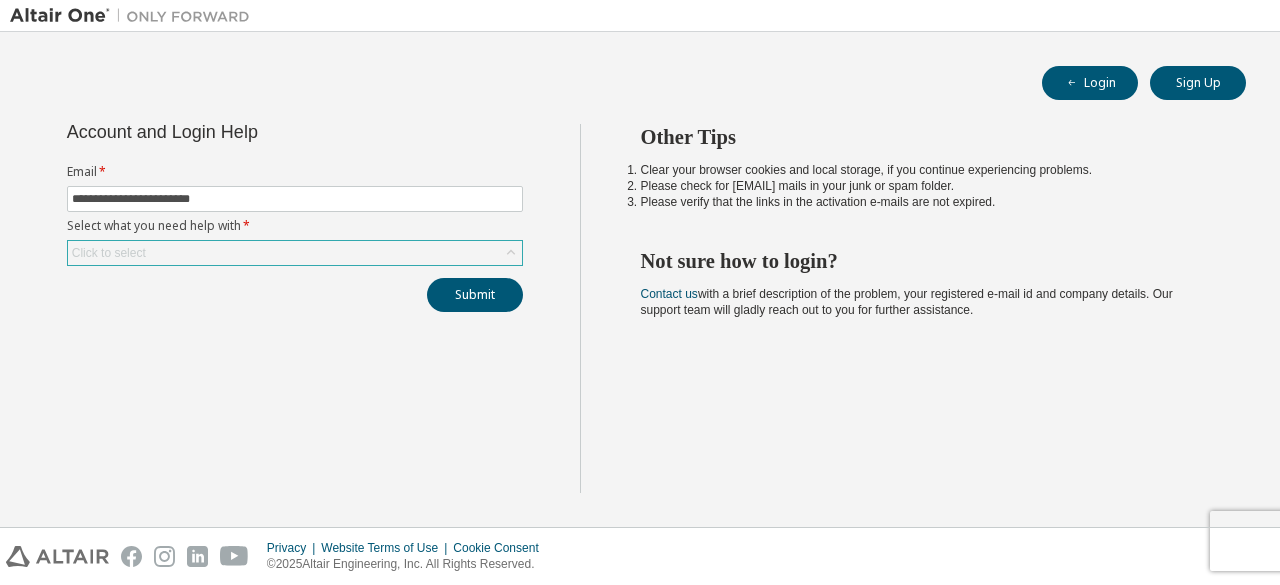click on "Click to select" at bounding box center (295, 253) 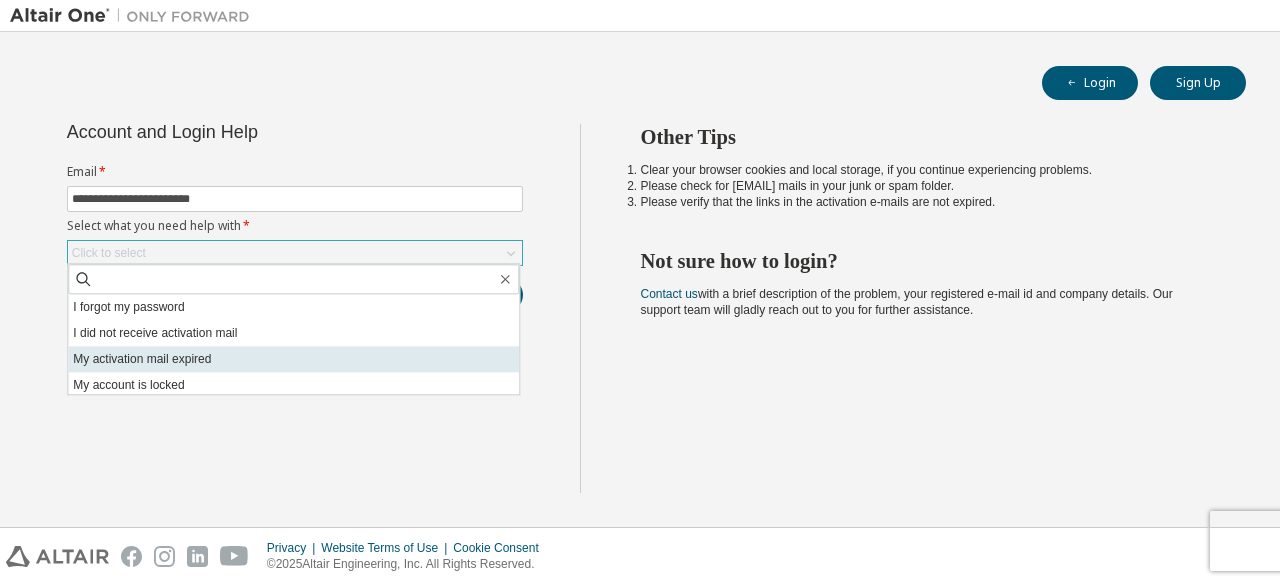 scroll, scrollTop: 56, scrollLeft: 0, axis: vertical 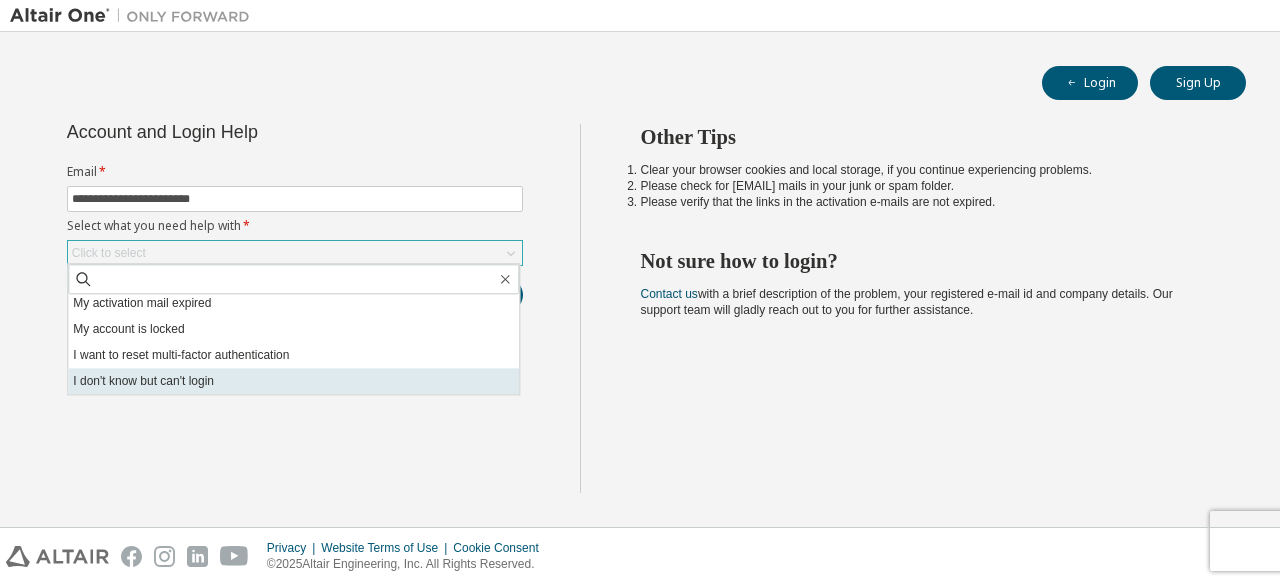 click on "I don't know but can't login" at bounding box center [293, 381] 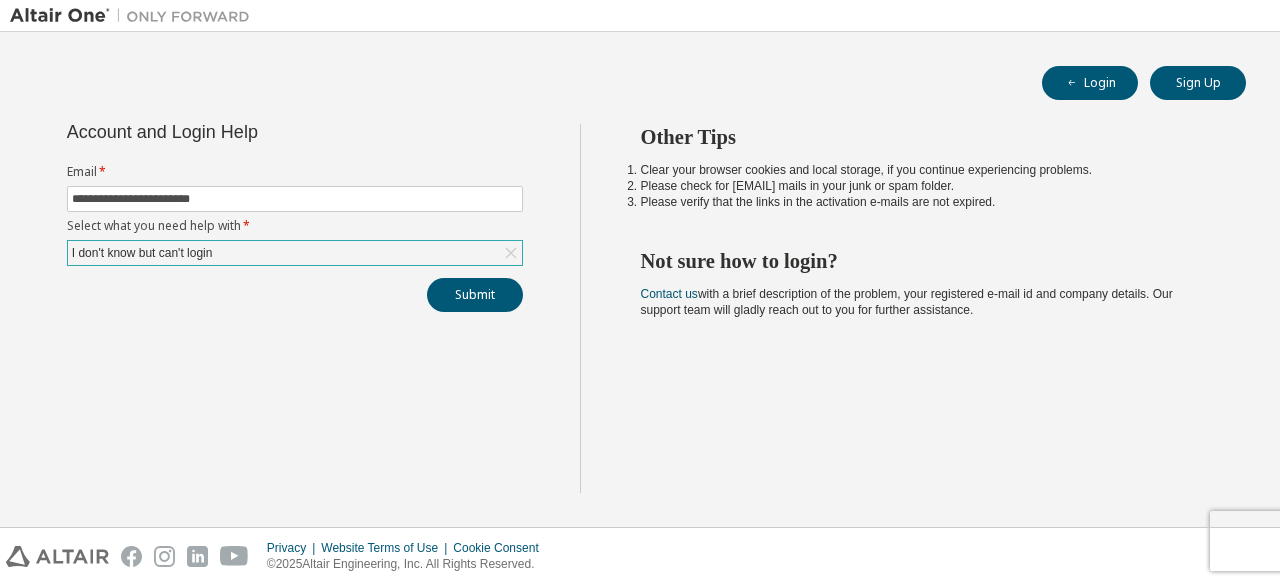 click on "I don't know but can't login" at bounding box center [295, 253] 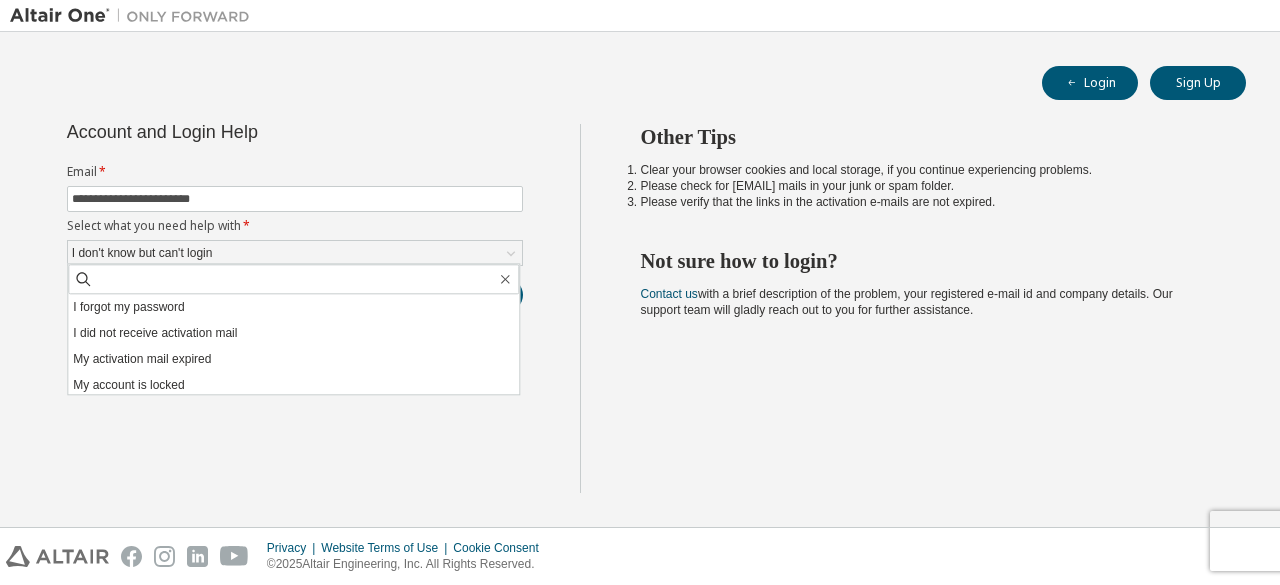 click on "Select what you need help with *" at bounding box center (295, 226) 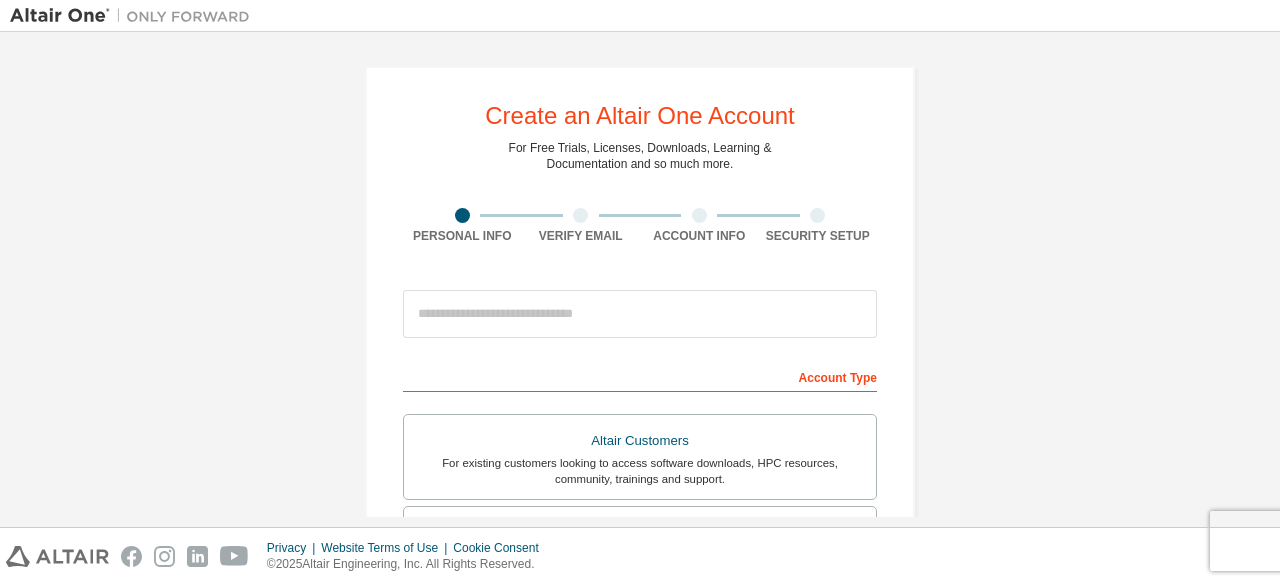 scroll, scrollTop: 0, scrollLeft: 0, axis: both 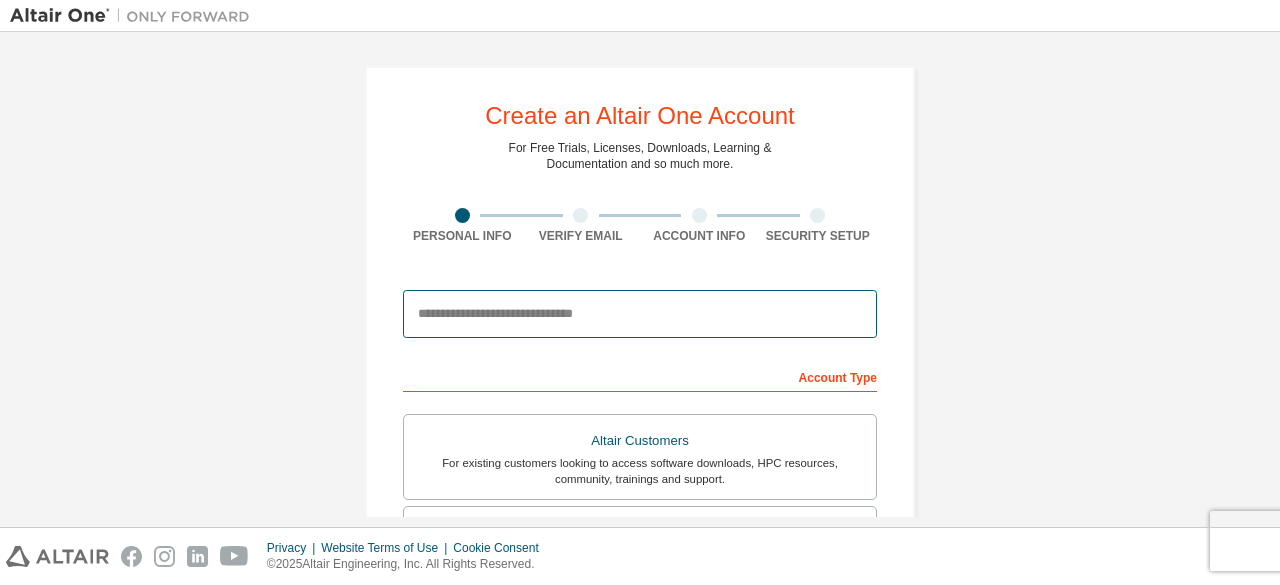 click at bounding box center [640, 314] 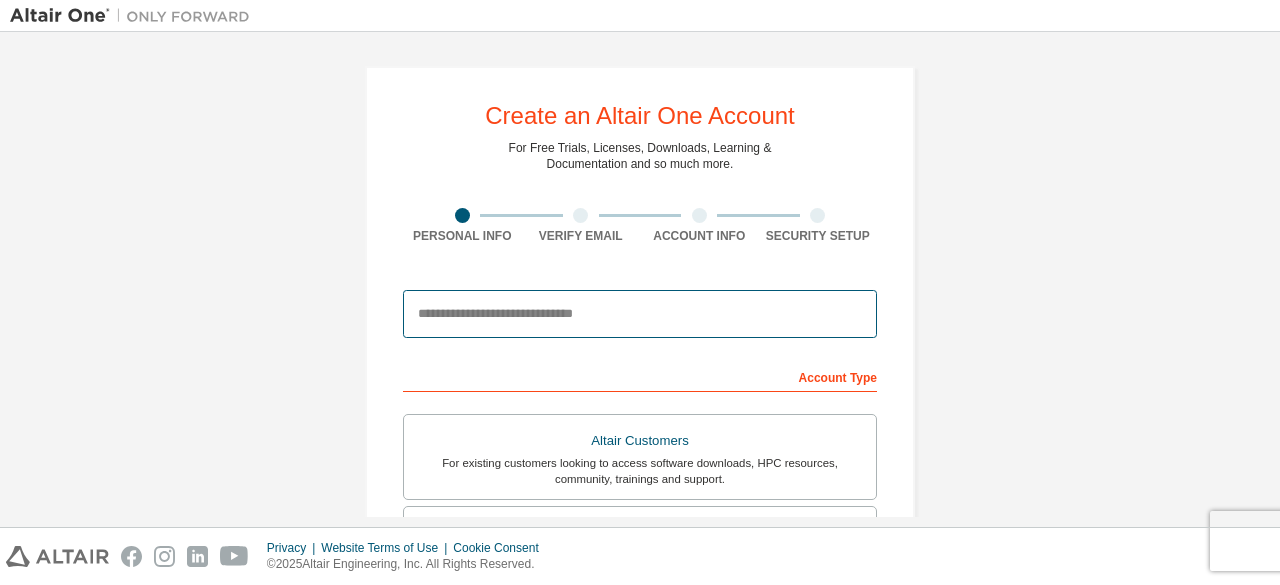 type on "**********" 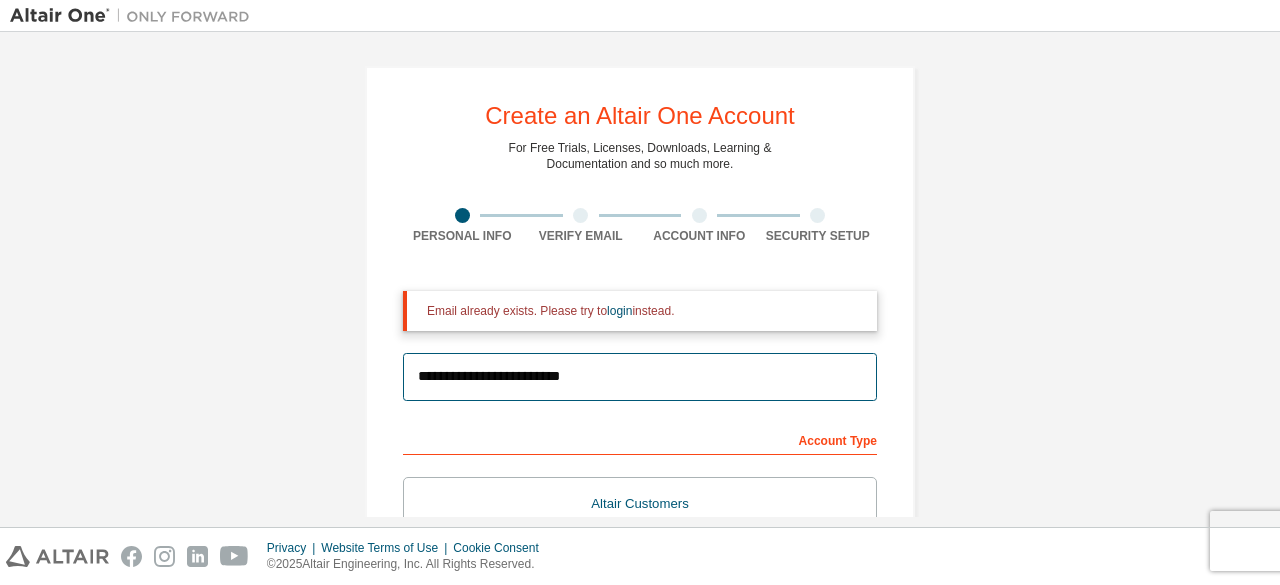 click on "**********" at bounding box center (640, 377) 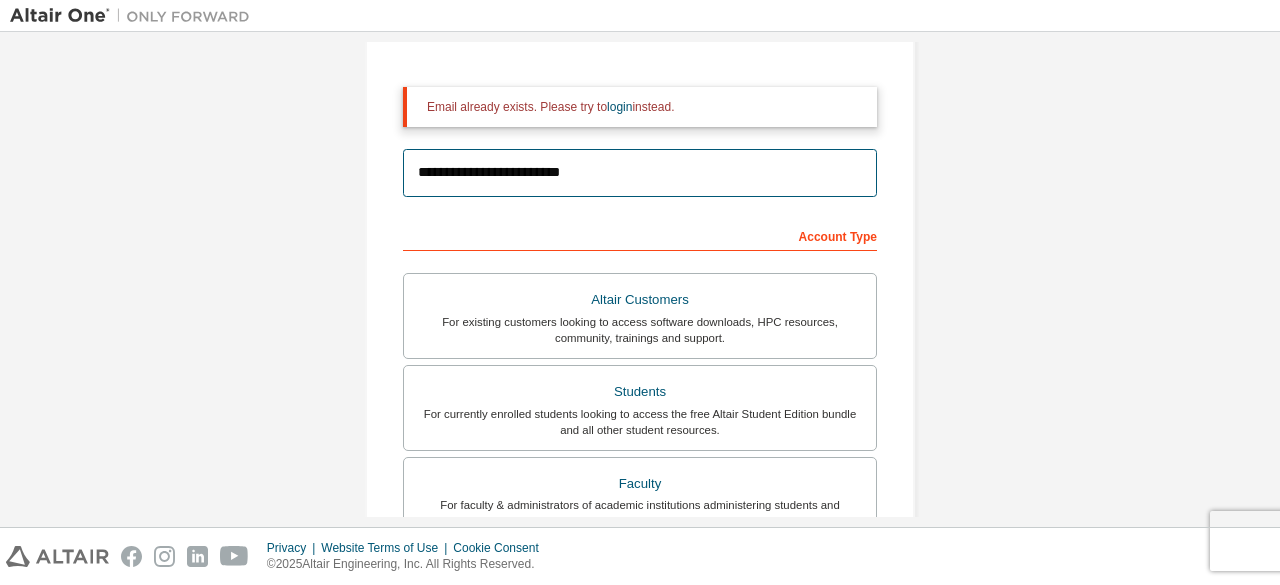 scroll, scrollTop: 207, scrollLeft: 0, axis: vertical 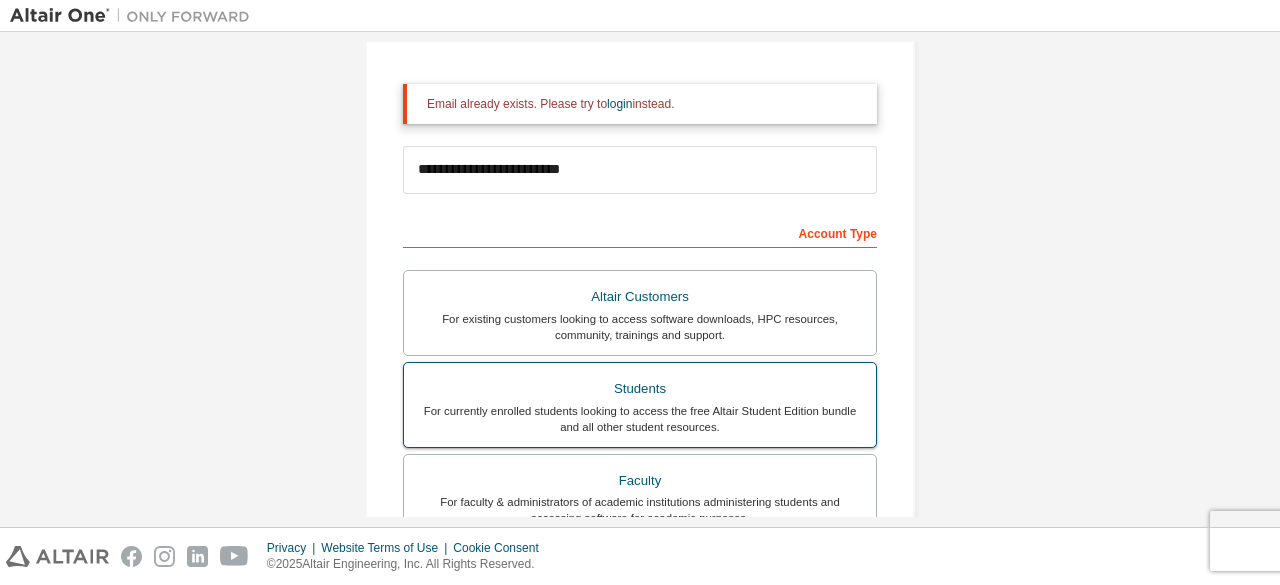 click on "For currently enrolled students looking to access the free Altair Student Edition bundle and all other student resources." at bounding box center [640, 419] 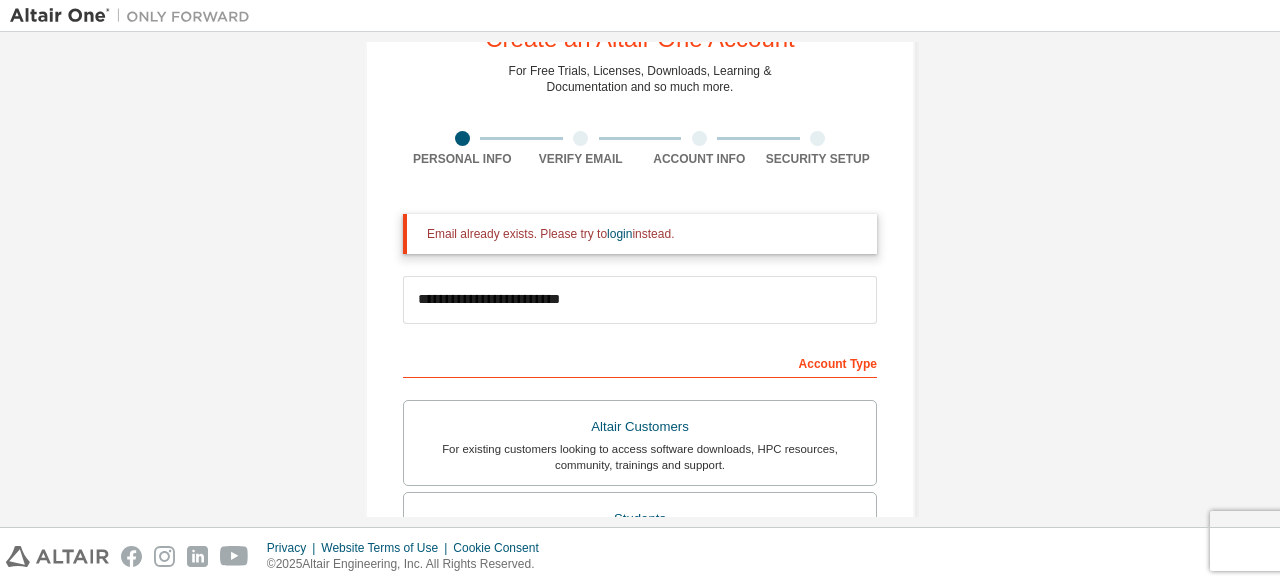 scroll, scrollTop: 0, scrollLeft: 0, axis: both 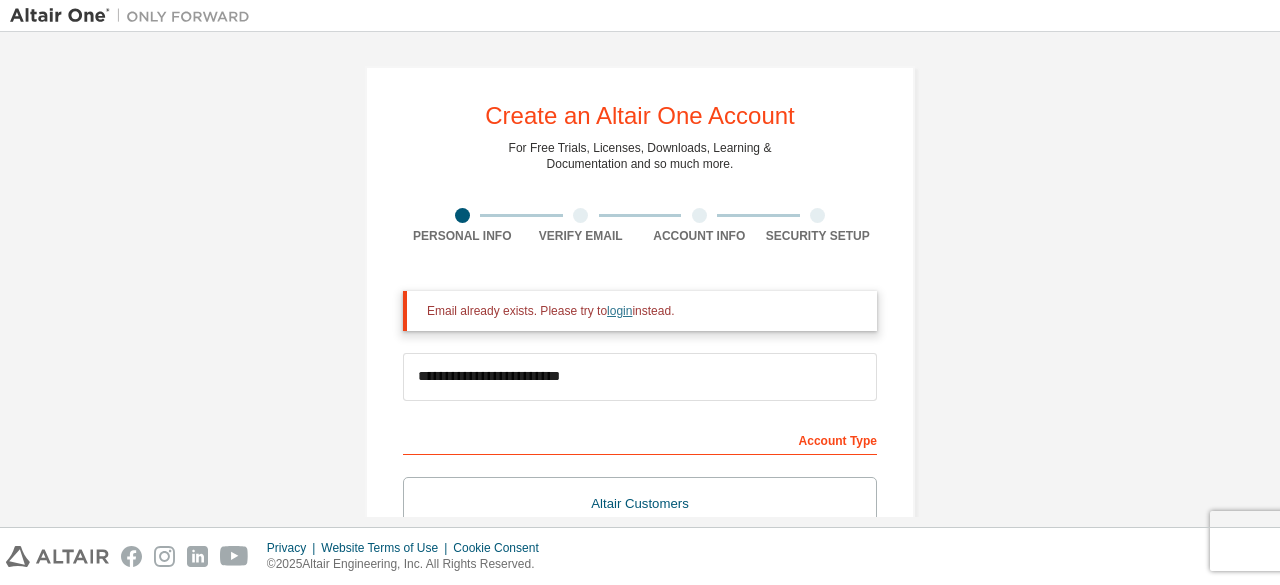 click on "login" at bounding box center [619, 311] 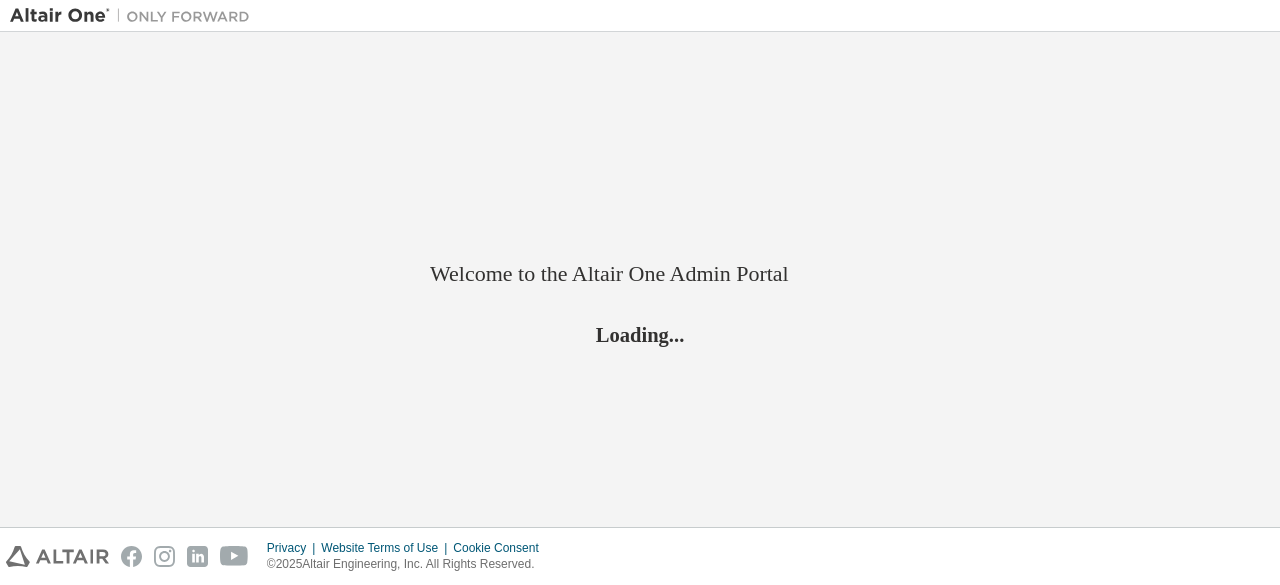 scroll, scrollTop: 0, scrollLeft: 0, axis: both 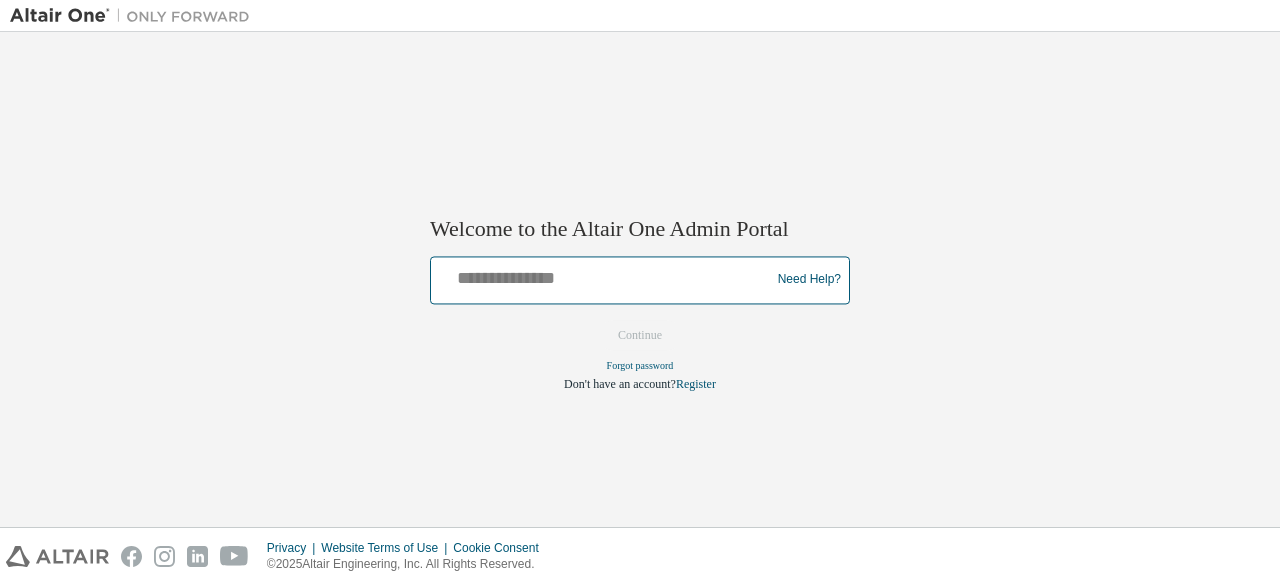 click at bounding box center [603, 275] 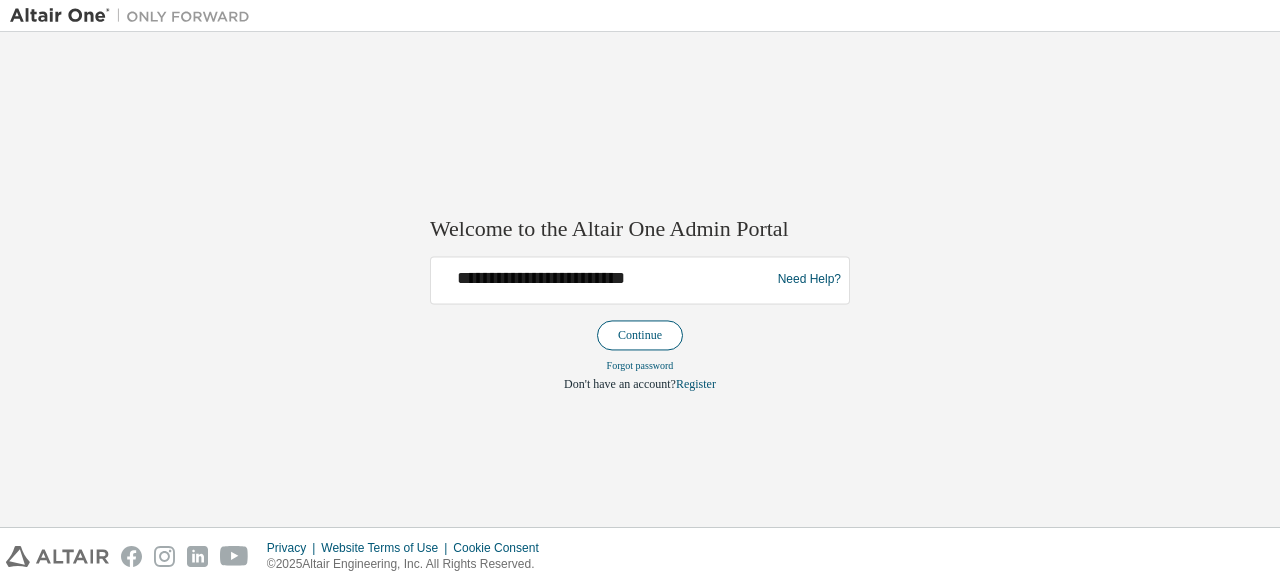 click on "Continue" at bounding box center [640, 335] 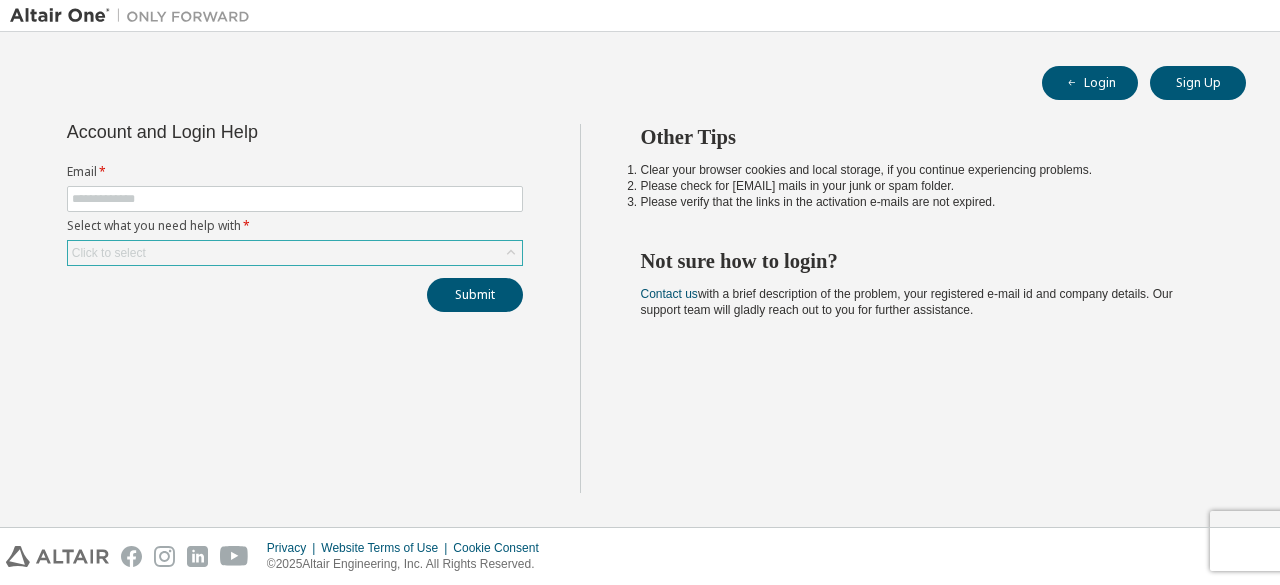 scroll, scrollTop: 0, scrollLeft: 0, axis: both 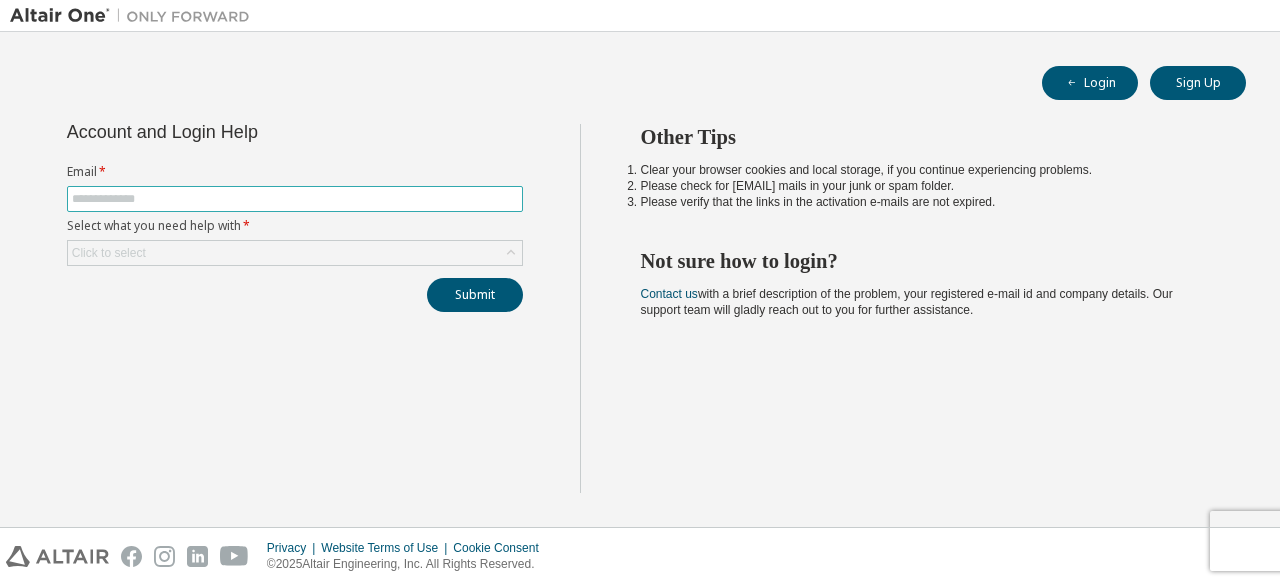 click at bounding box center [295, 199] 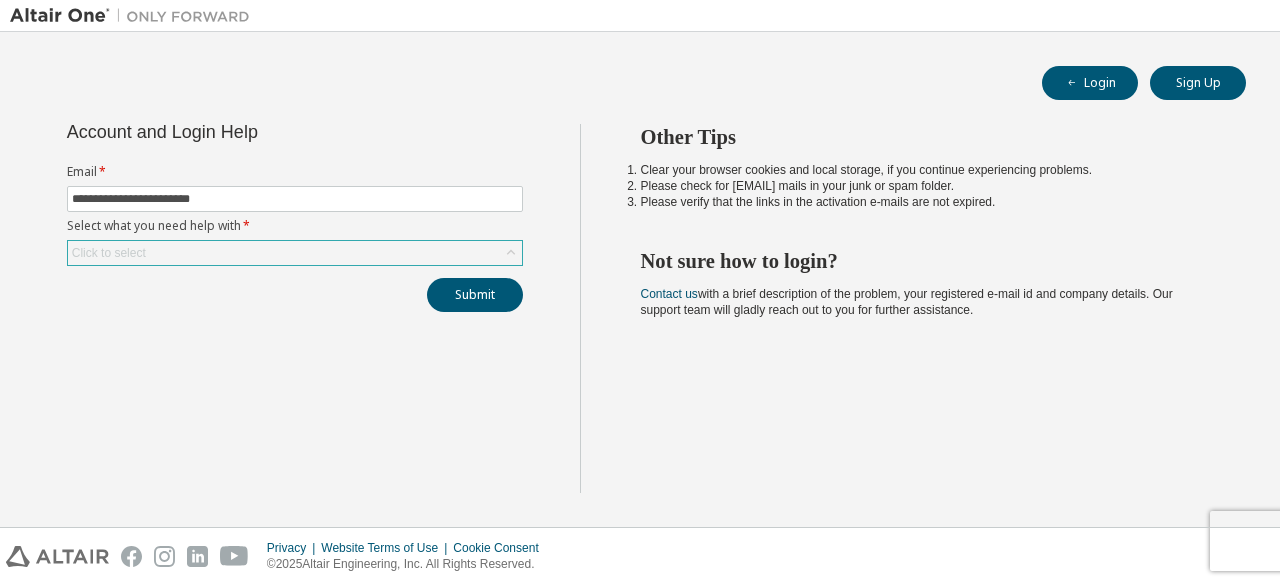click on "Click to select" at bounding box center (295, 253) 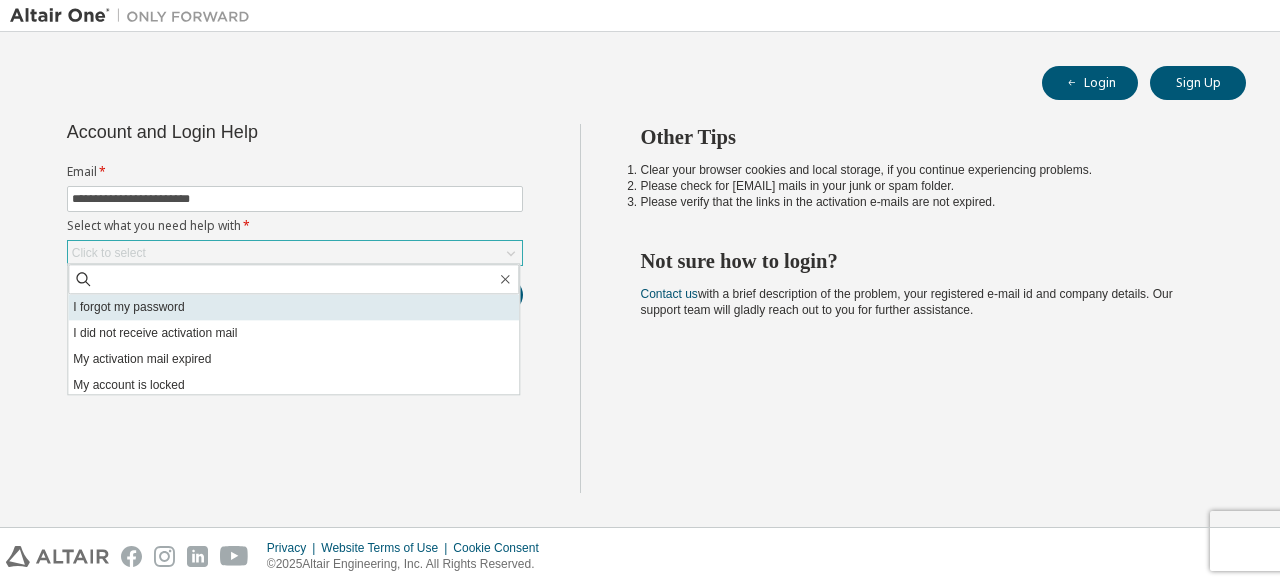 click on "I forgot my password" at bounding box center [293, 307] 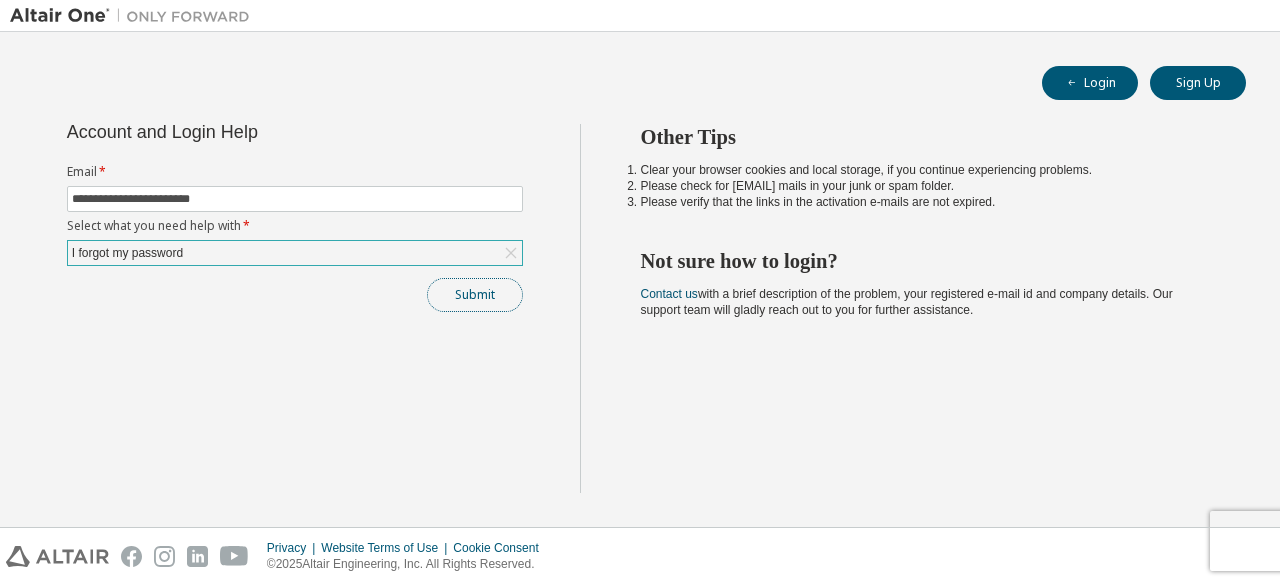click on "Submit" at bounding box center [475, 295] 